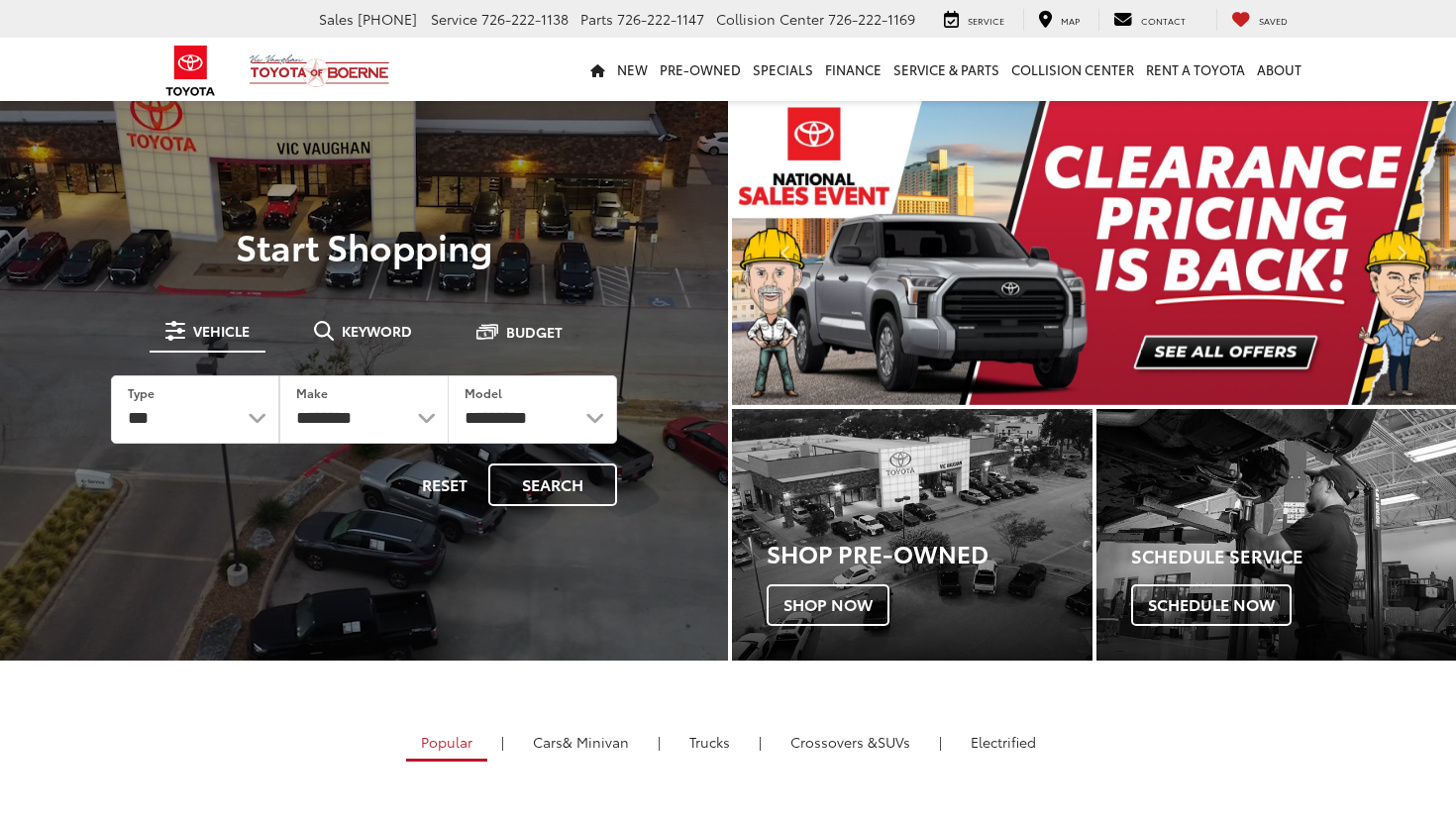 scroll, scrollTop: 0, scrollLeft: 0, axis: both 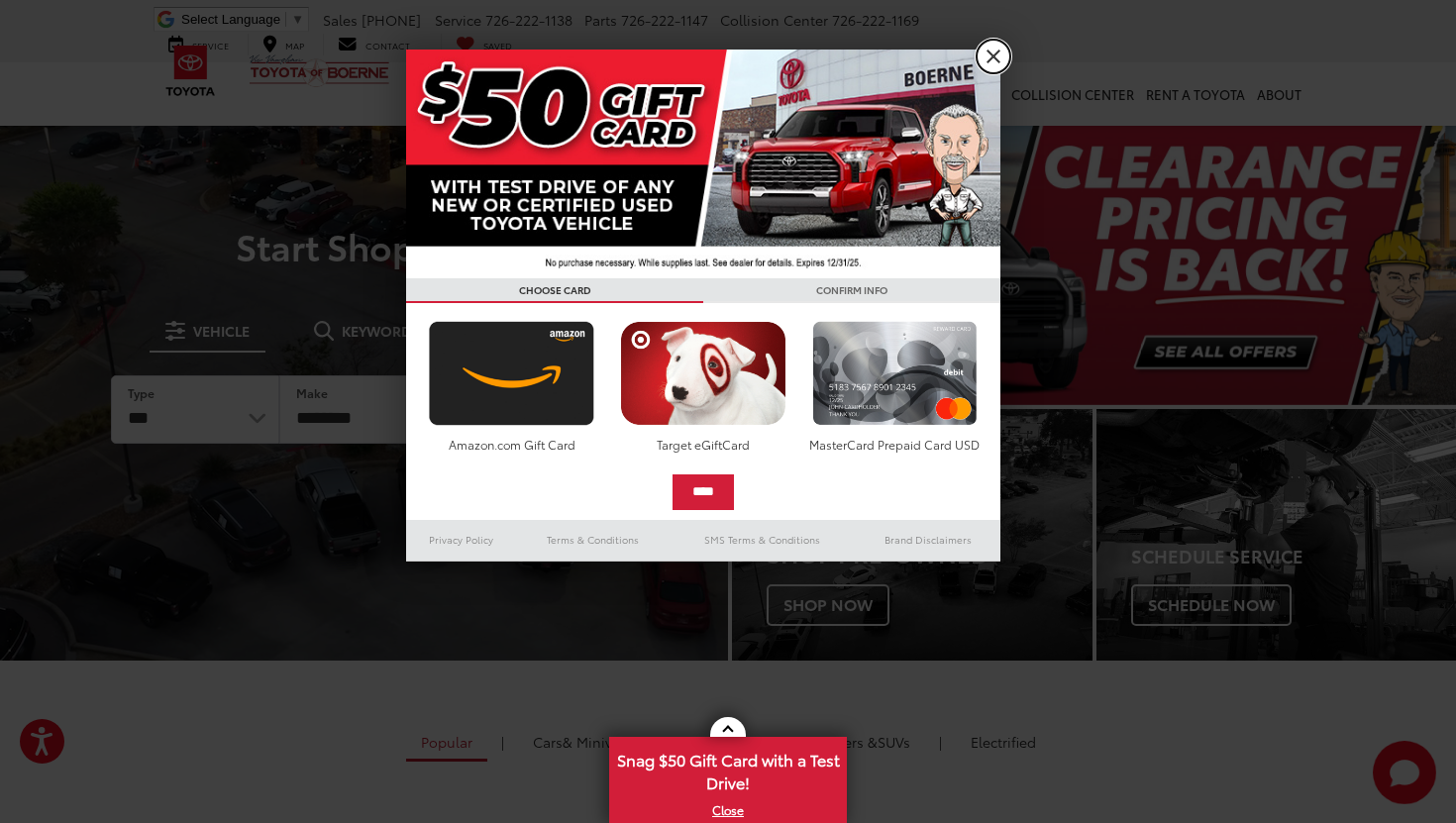 click on "X" at bounding box center [993, 56] 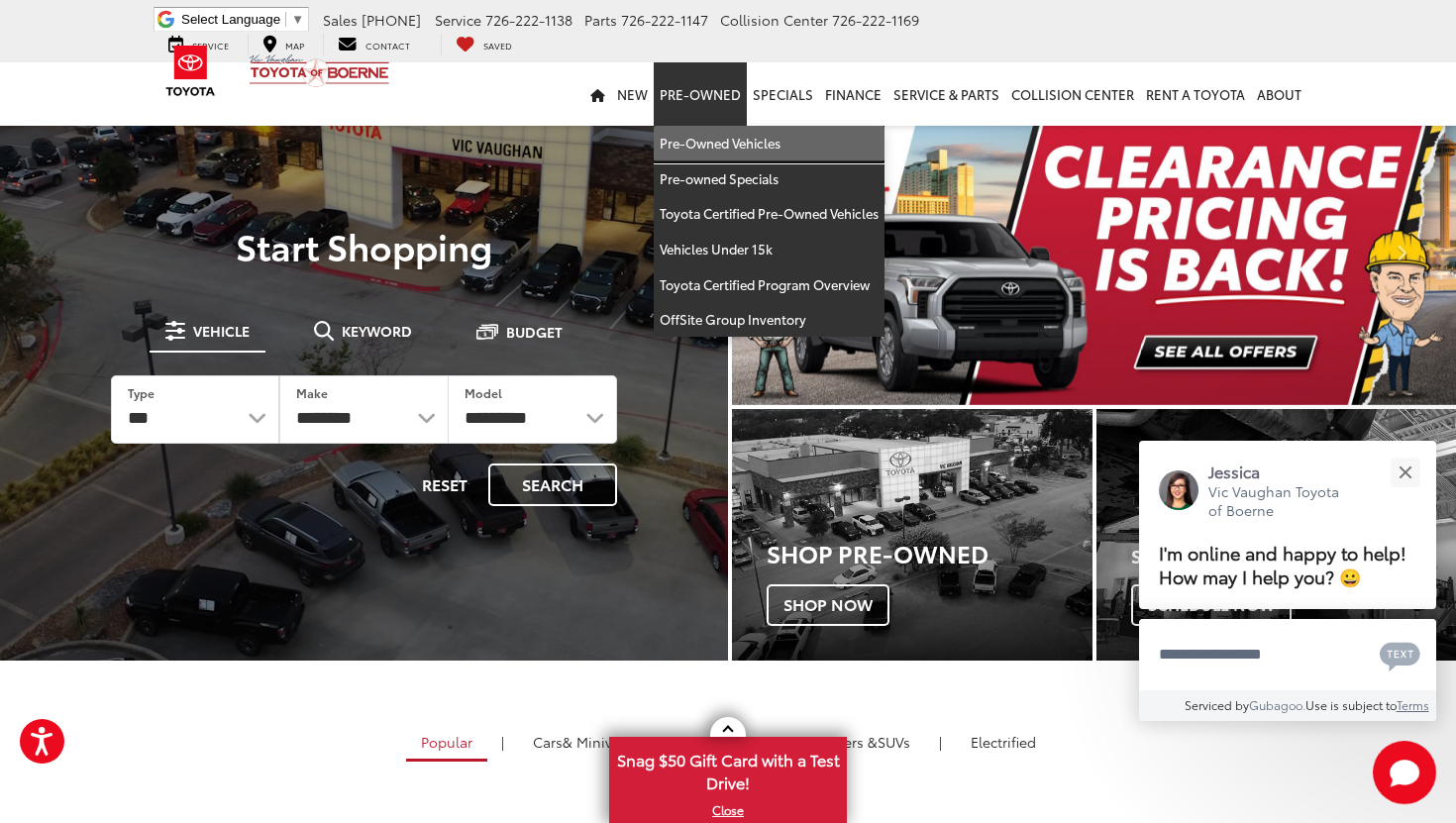 click on "Pre-Owned Vehicles" at bounding box center (769, 144) 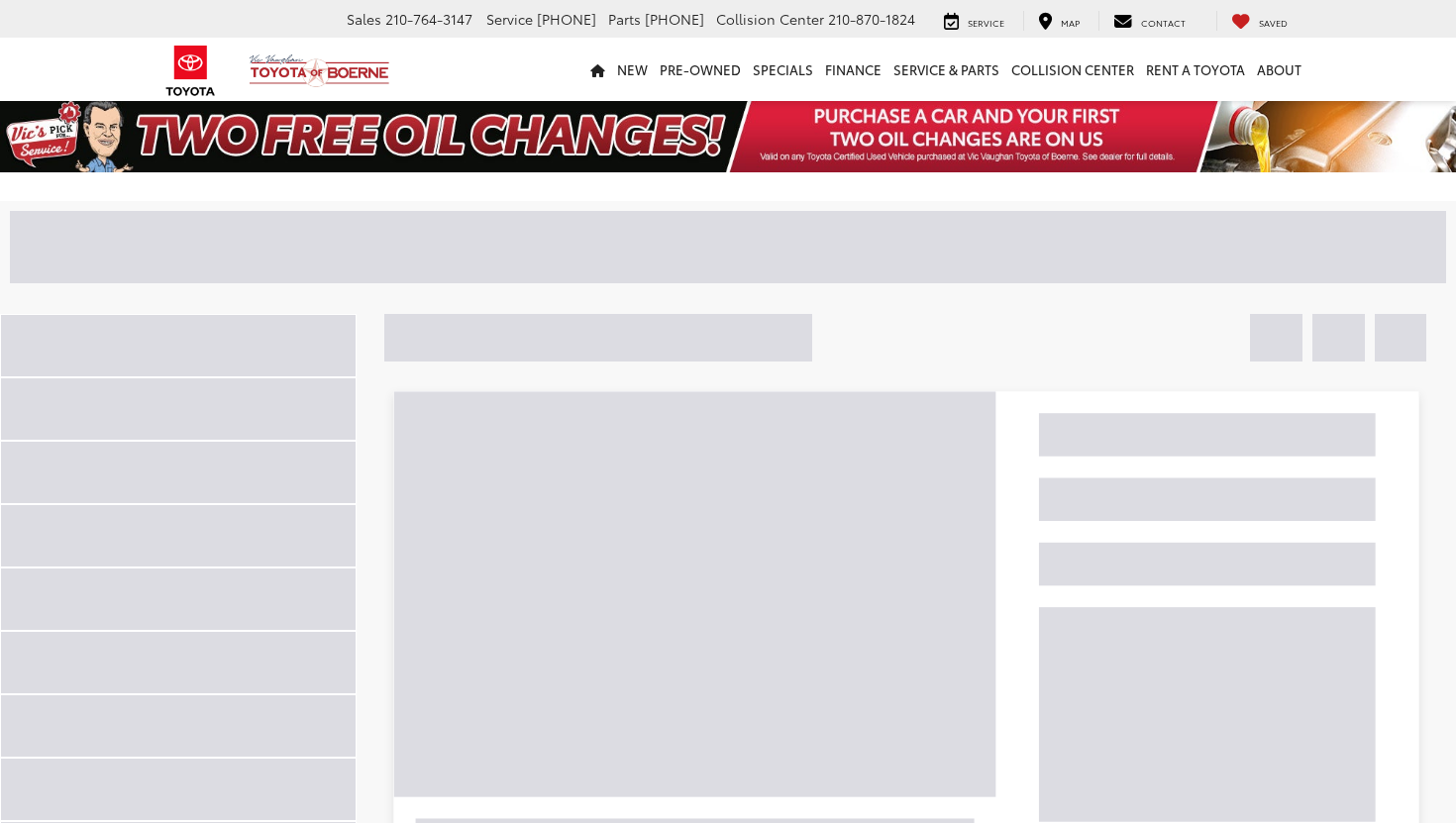 scroll, scrollTop: 0, scrollLeft: 0, axis: both 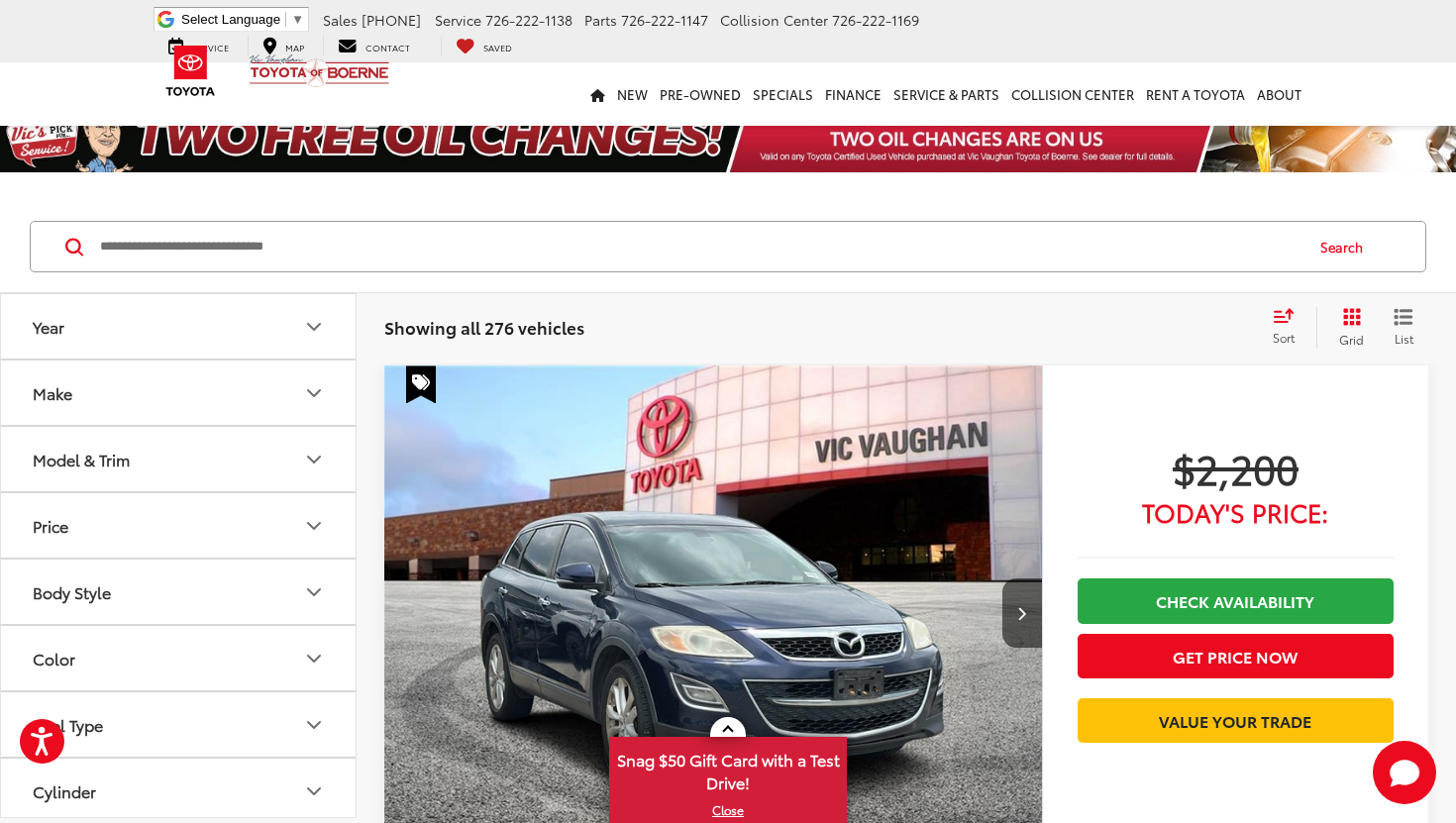 click 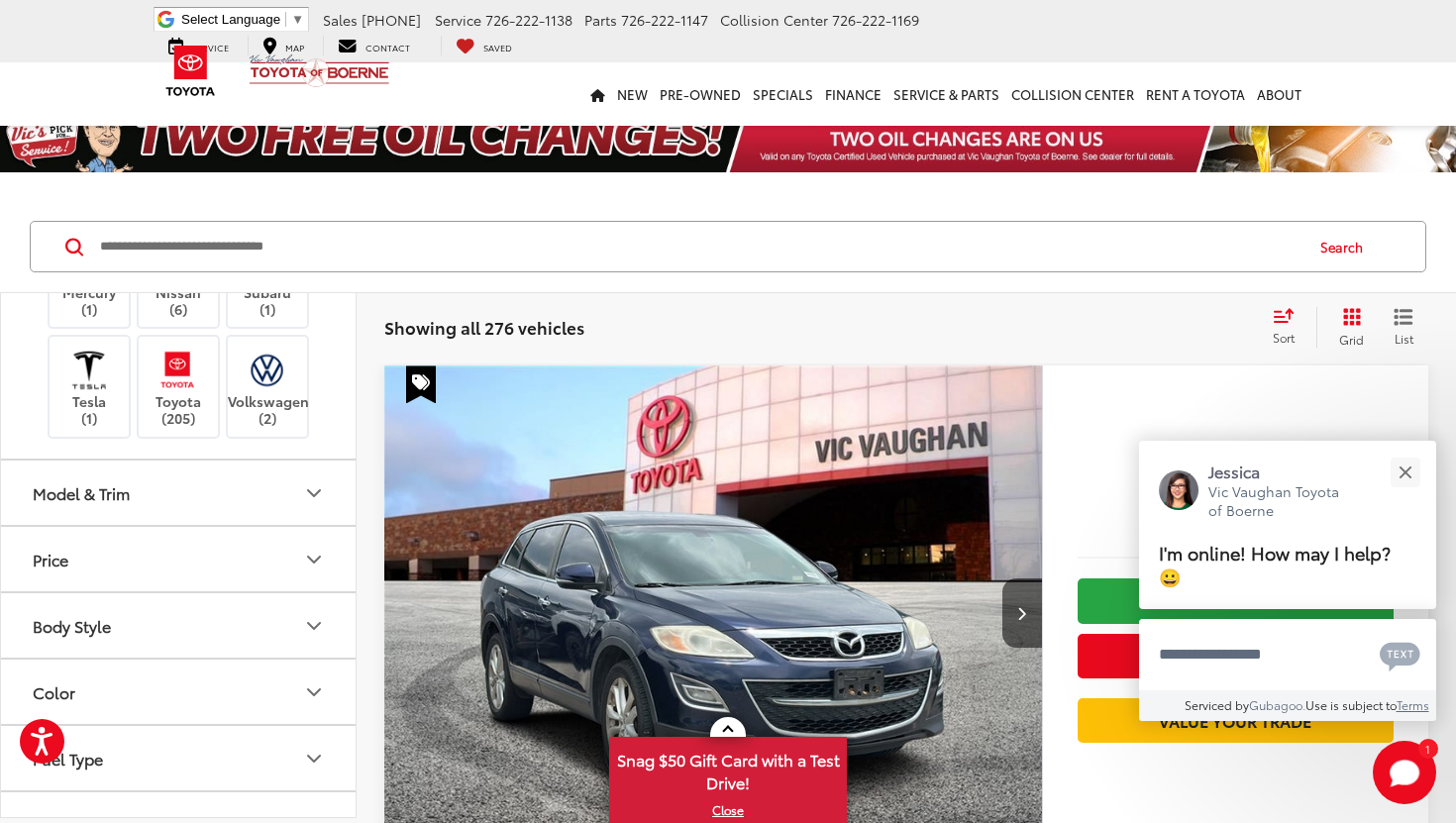 scroll, scrollTop: 602, scrollLeft: 0, axis: vertical 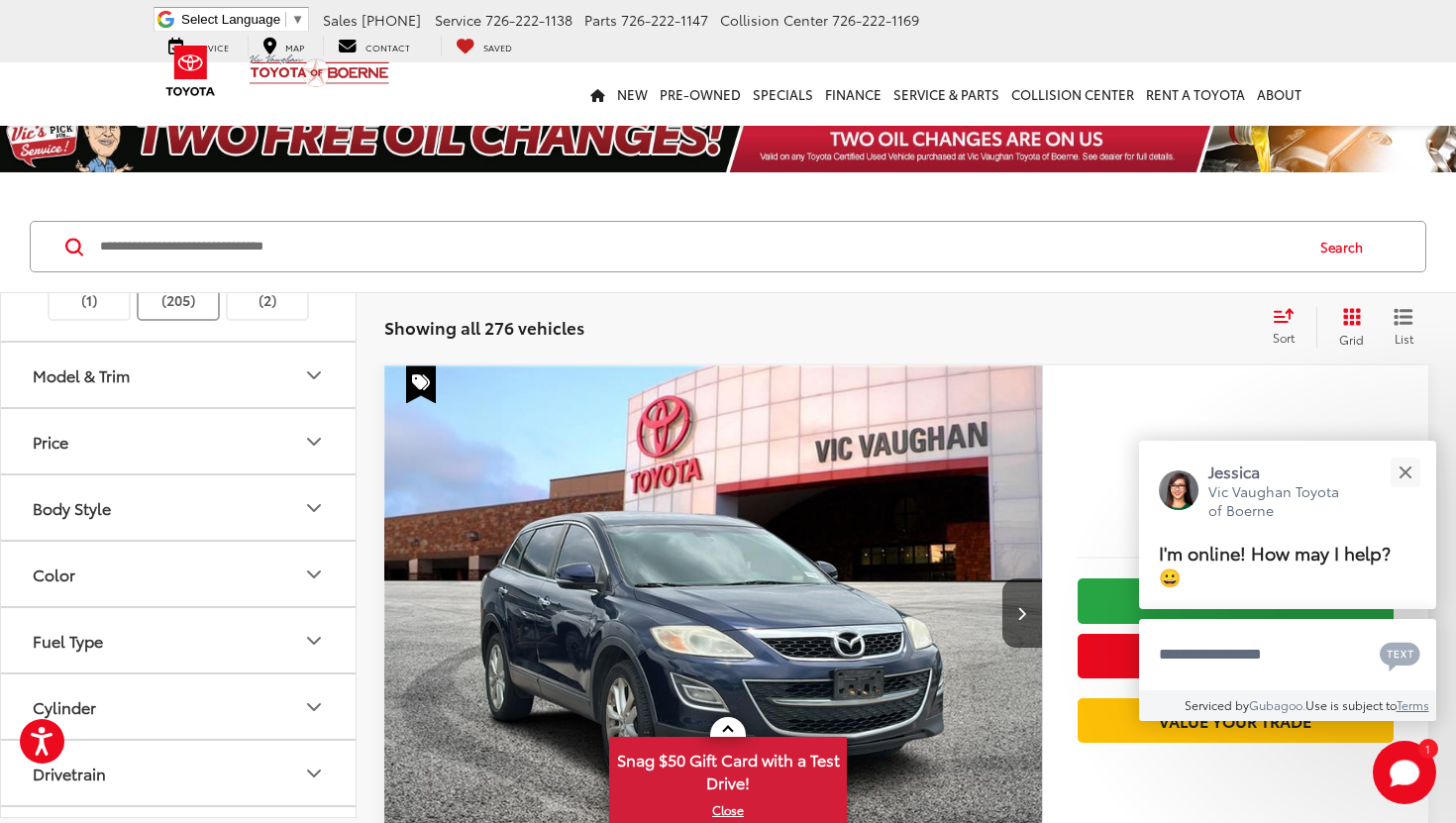 click at bounding box center [177, 252] 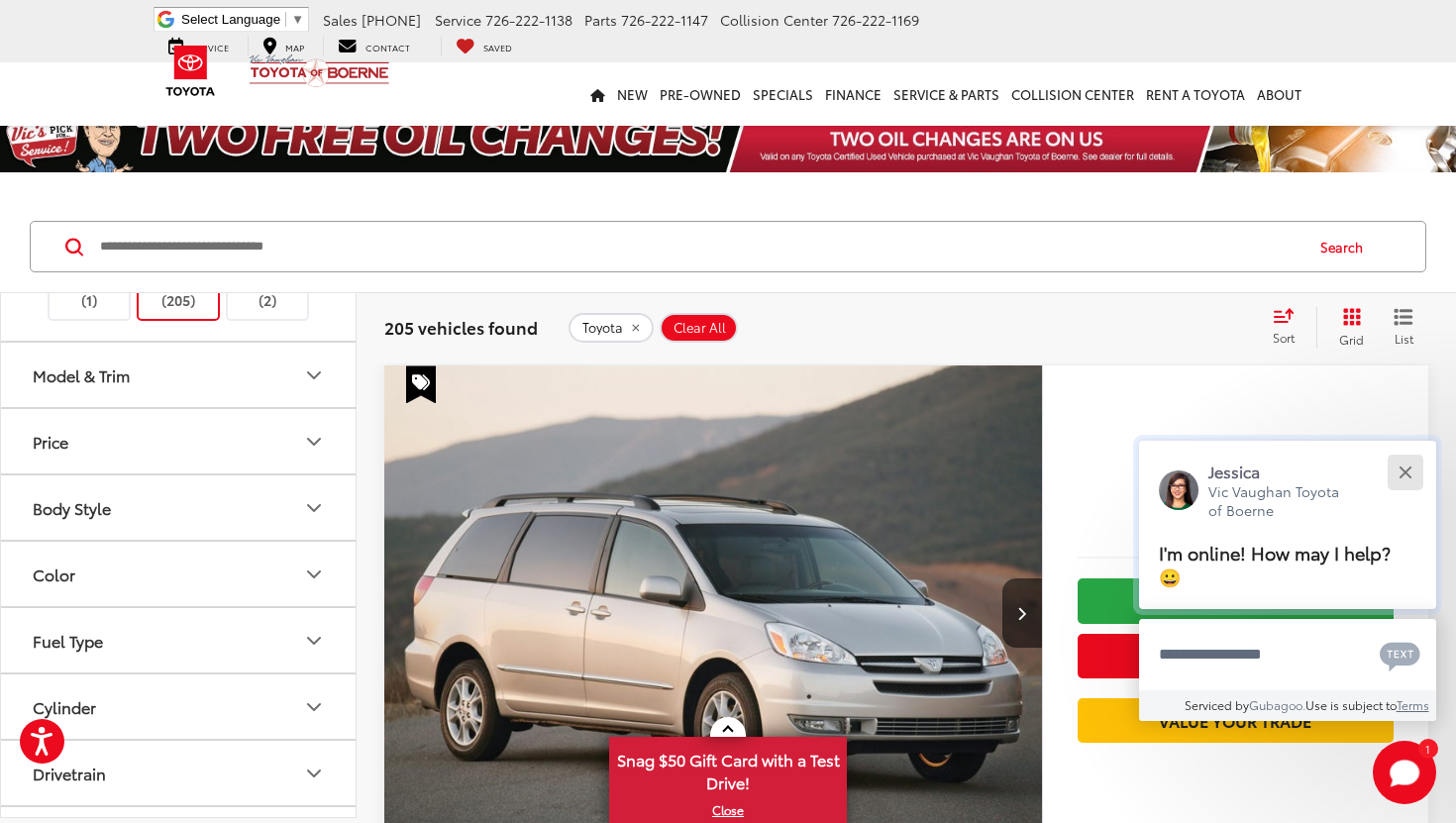 click at bounding box center [1404, 471] 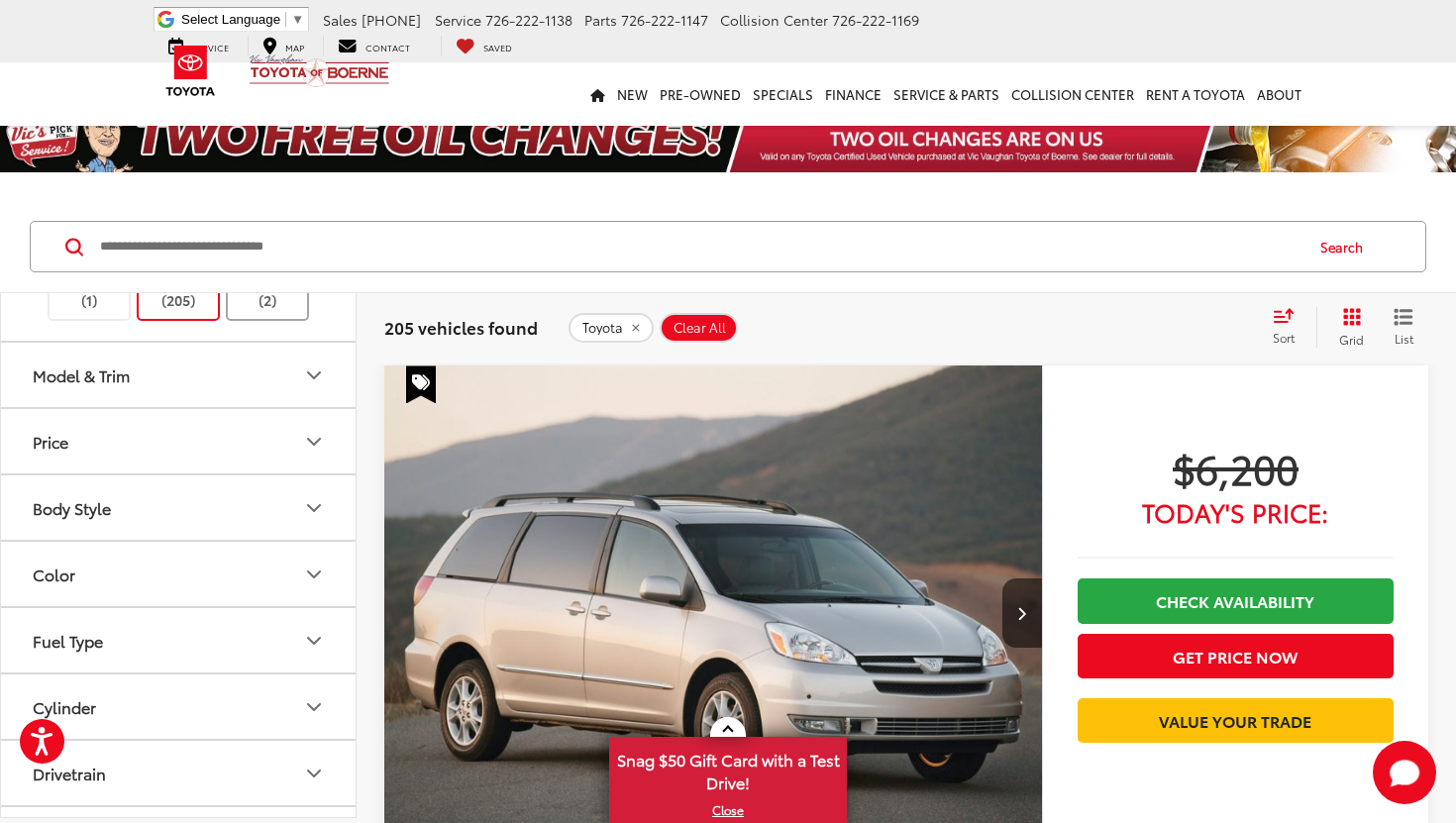 scroll, scrollTop: 70, scrollLeft: 0, axis: vertical 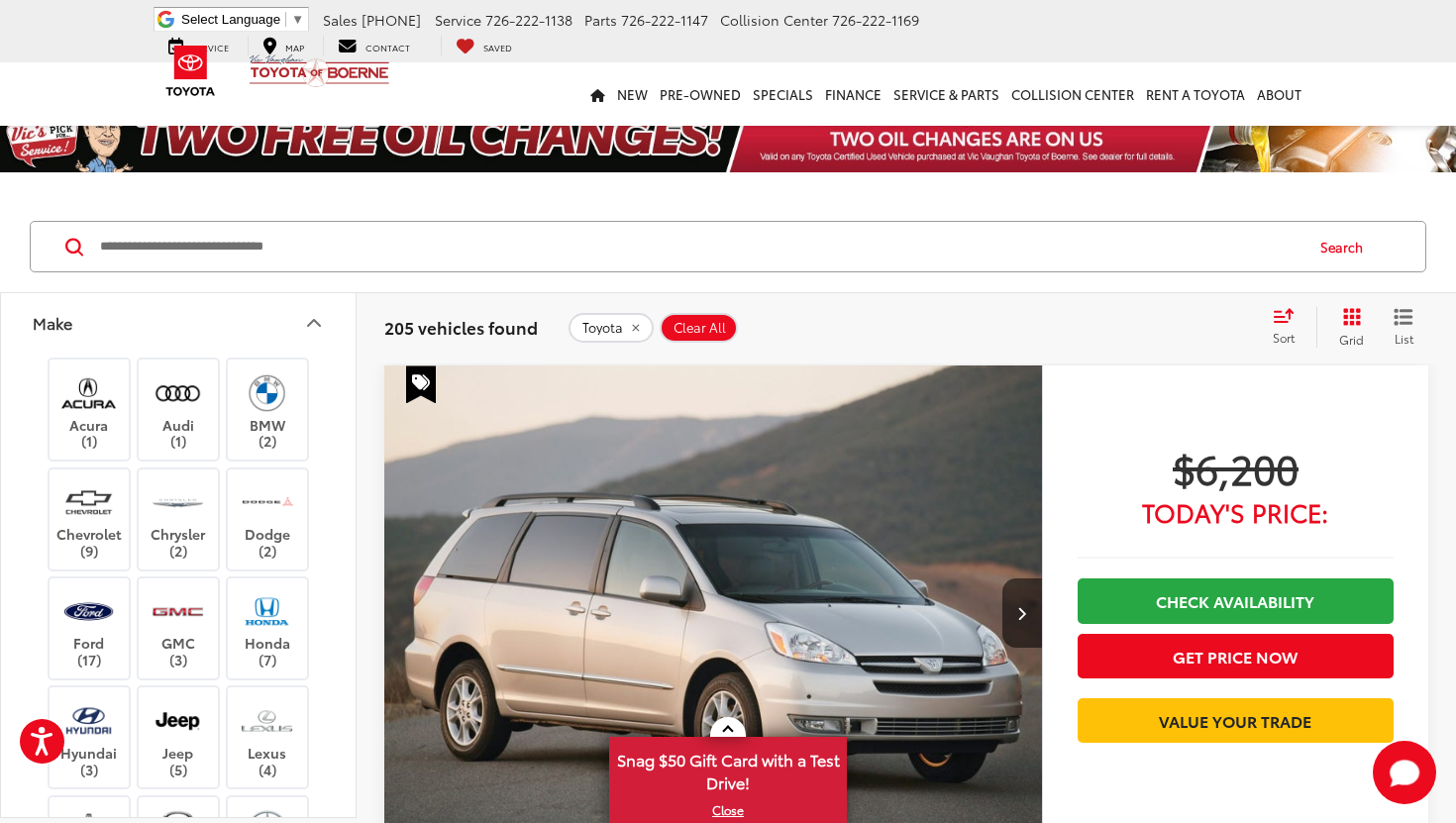 click on "Make" at bounding box center (179, 322) 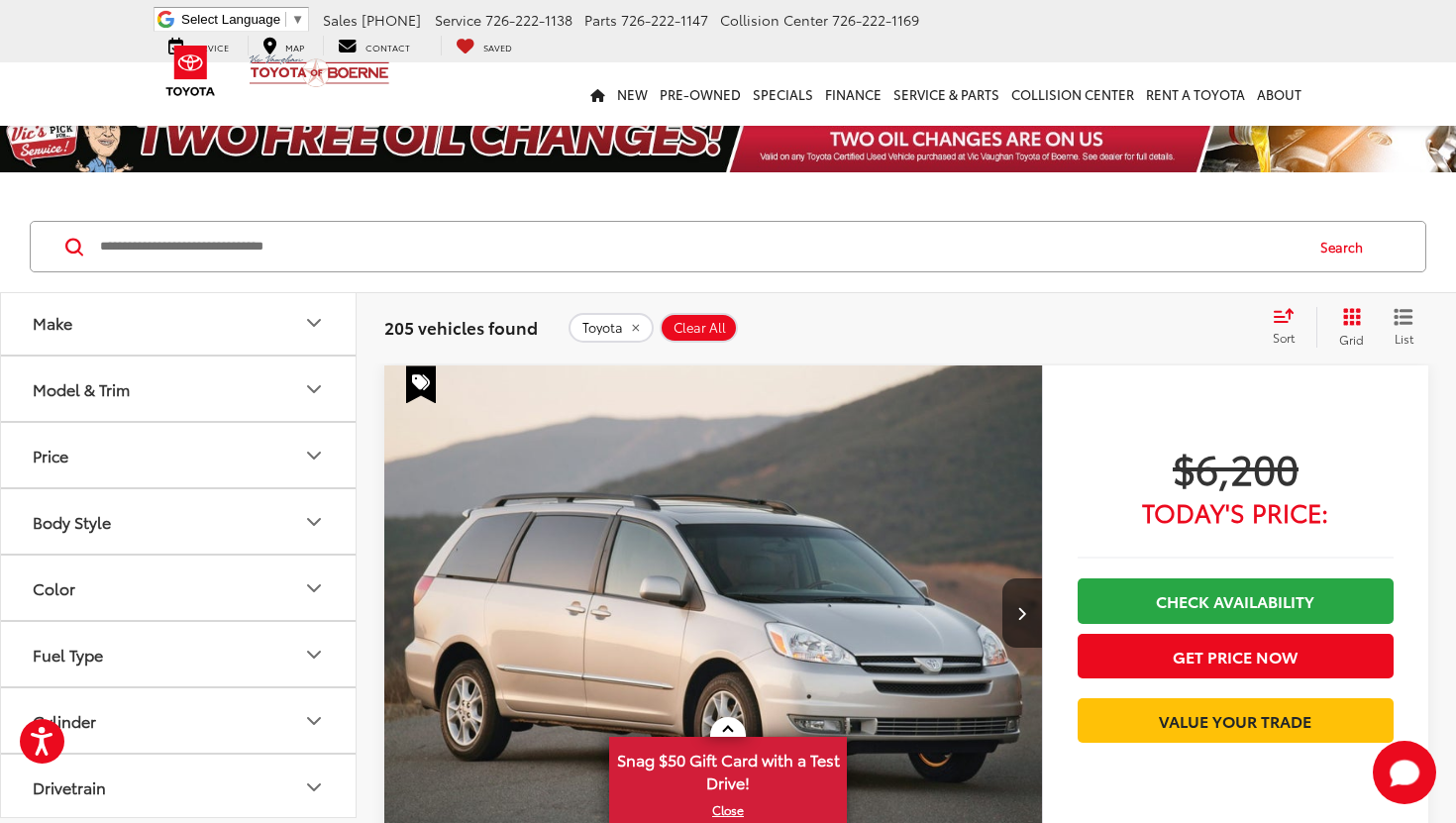click 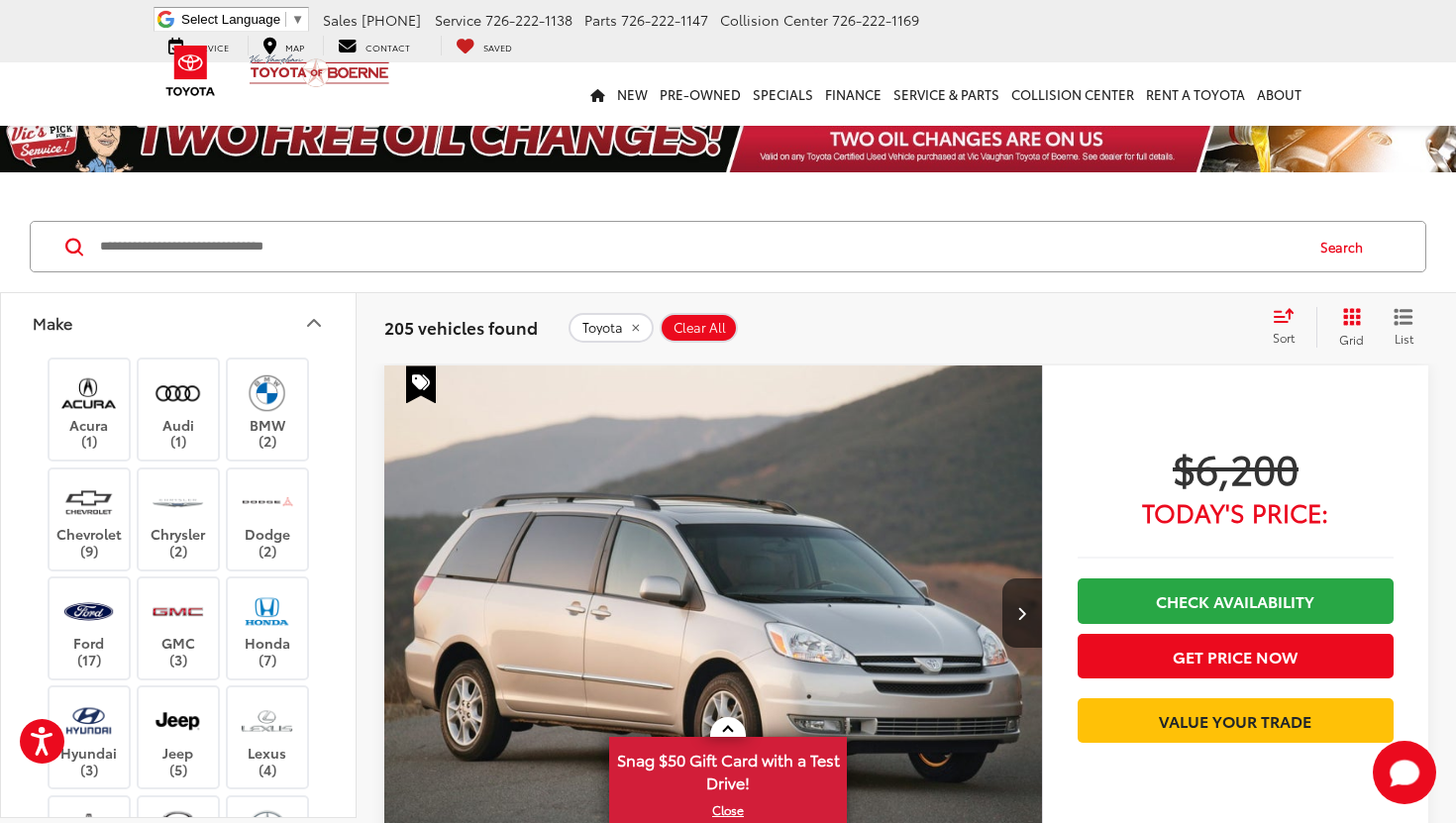 click 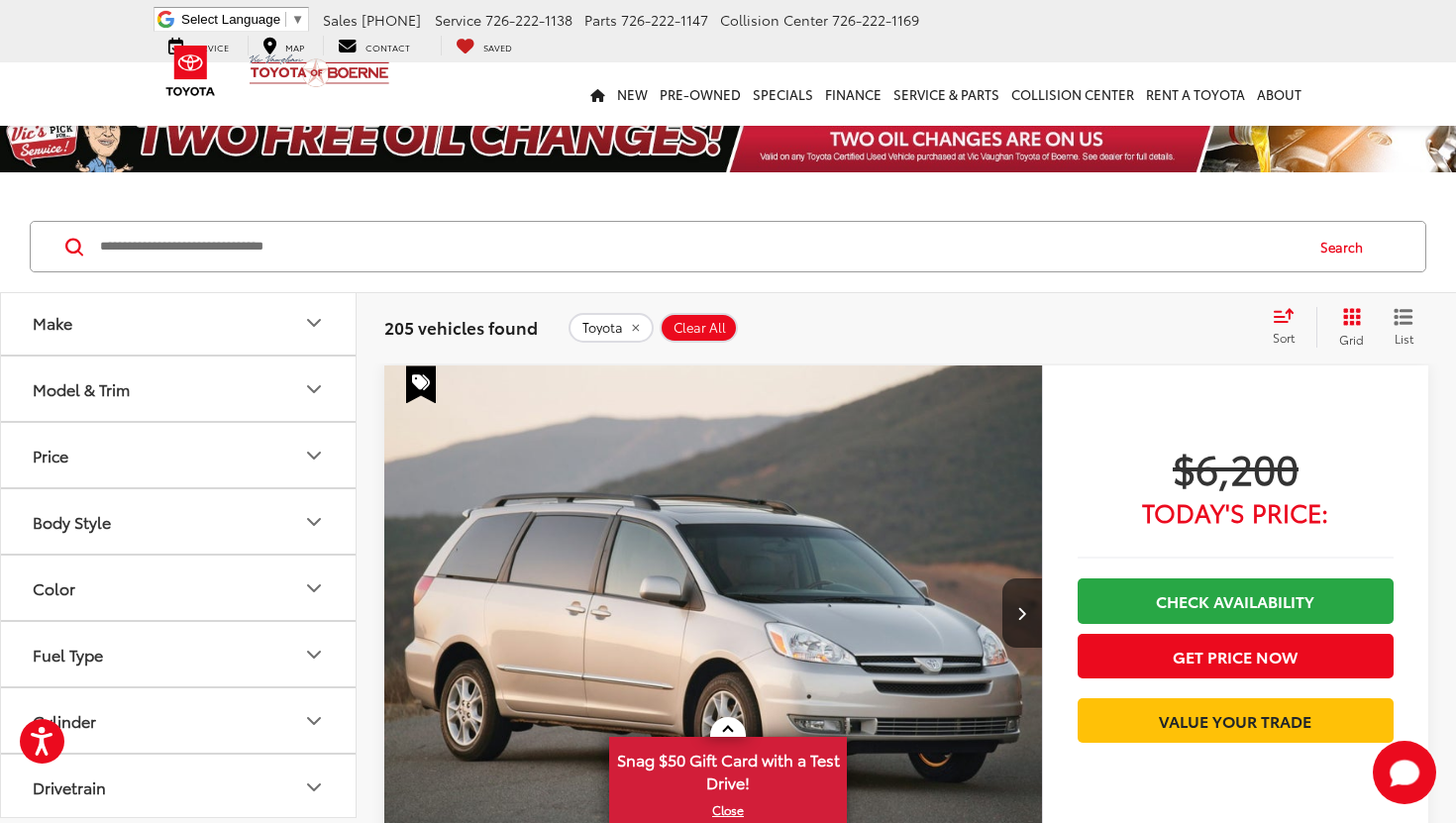click on "Model & Trim" at bounding box center (179, 388) 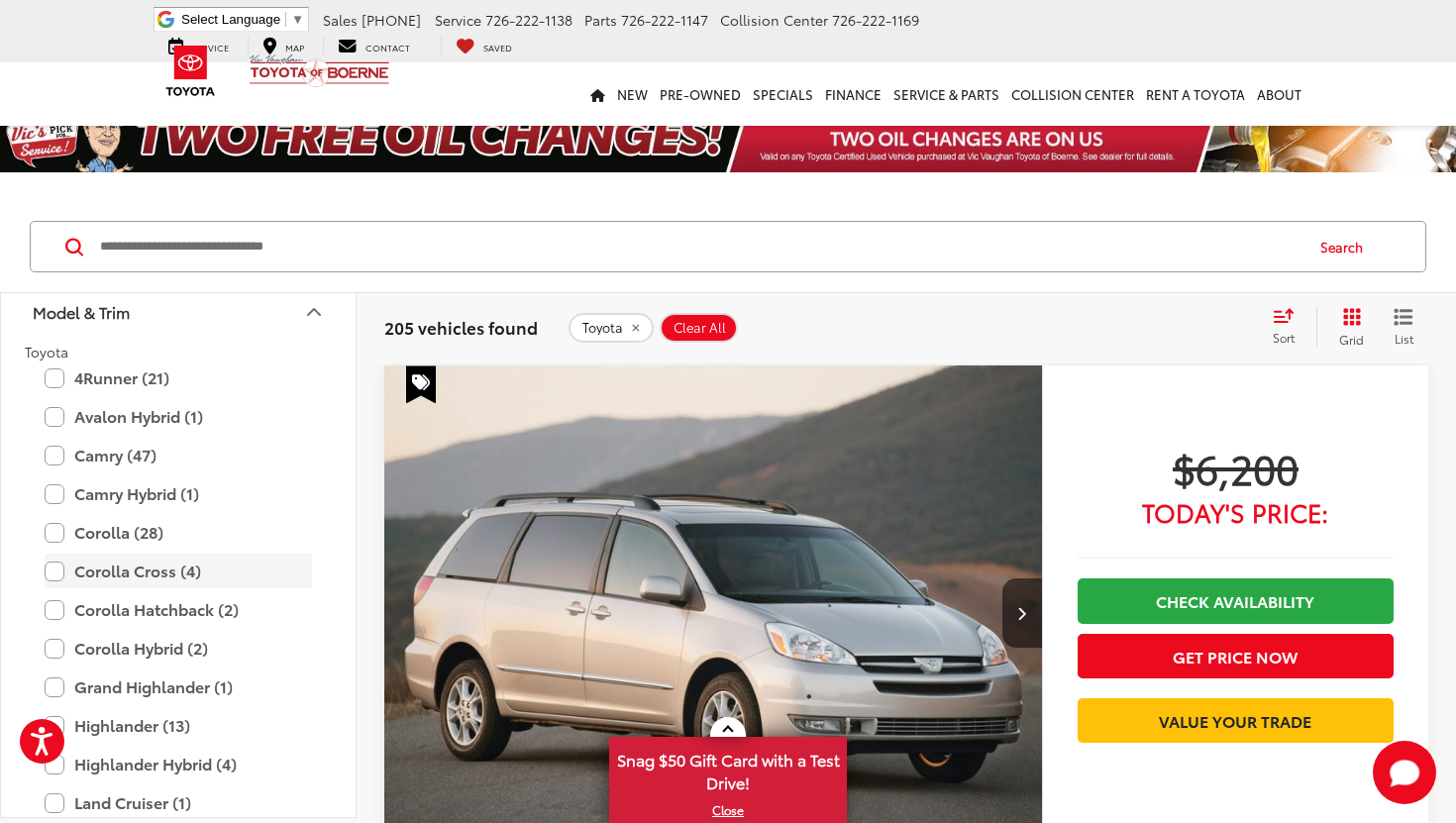 scroll, scrollTop: 150, scrollLeft: 0, axis: vertical 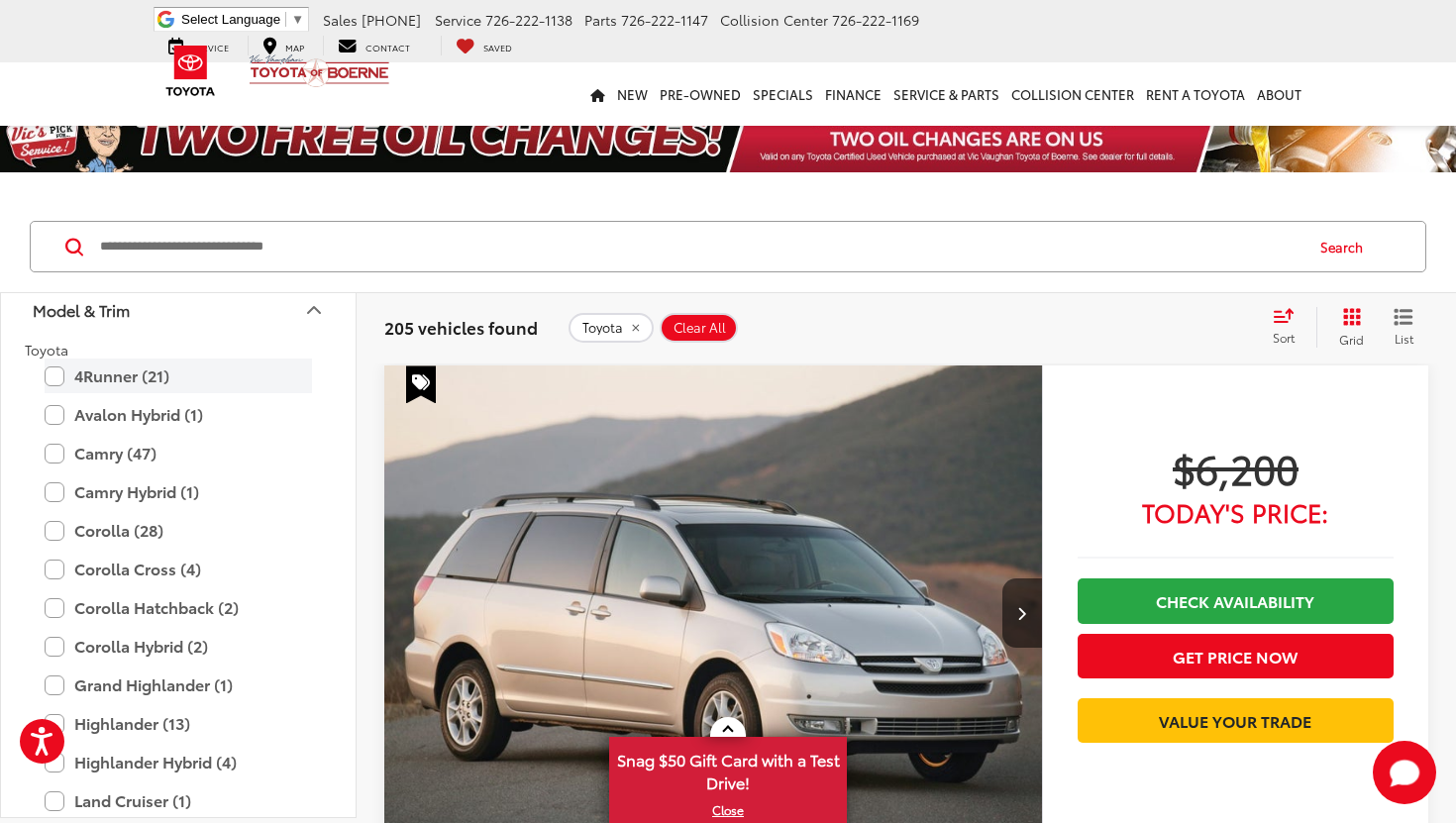 click on "4Runner (21)" at bounding box center [178, 375] 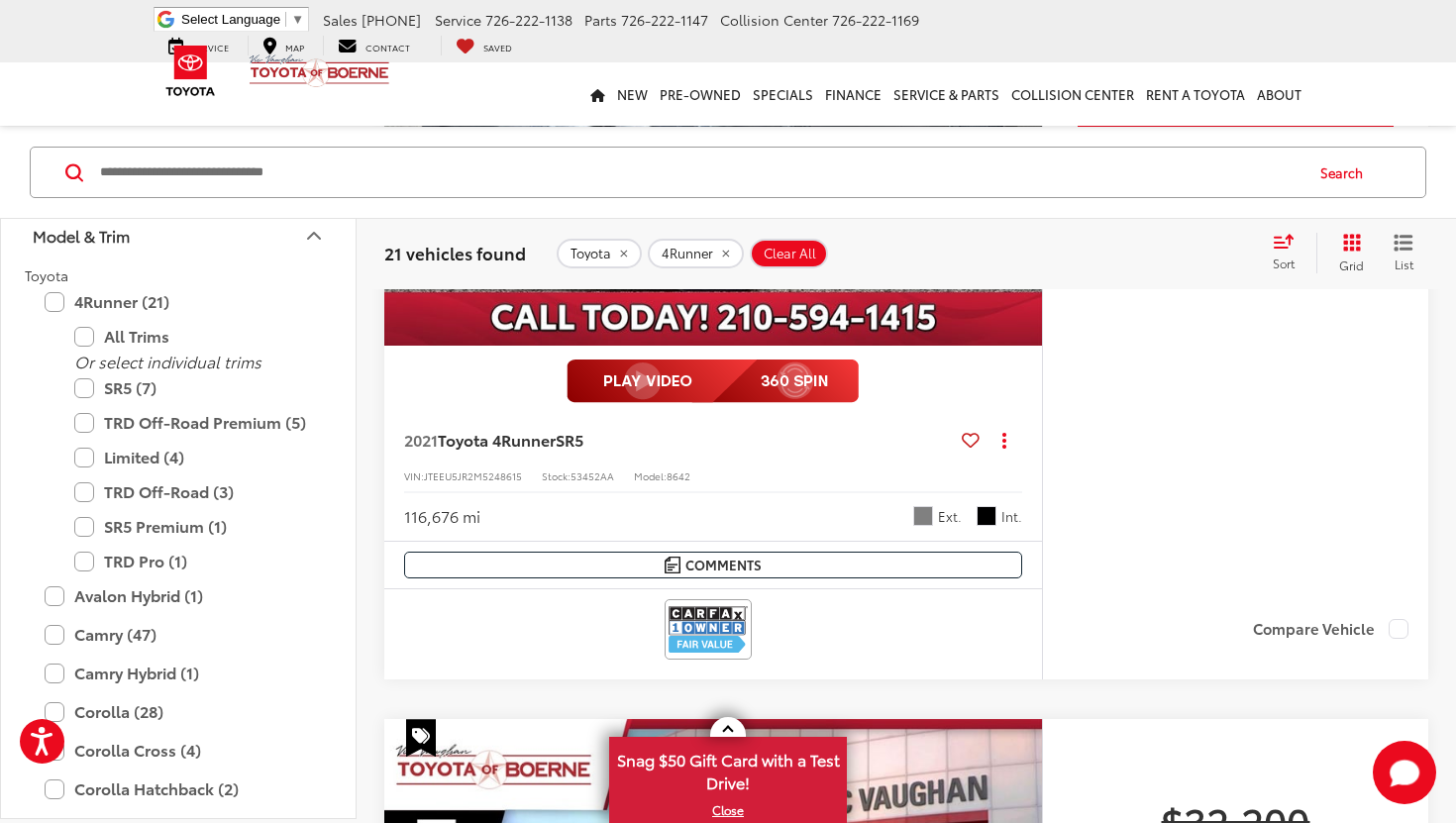 scroll, scrollTop: 0, scrollLeft: 0, axis: both 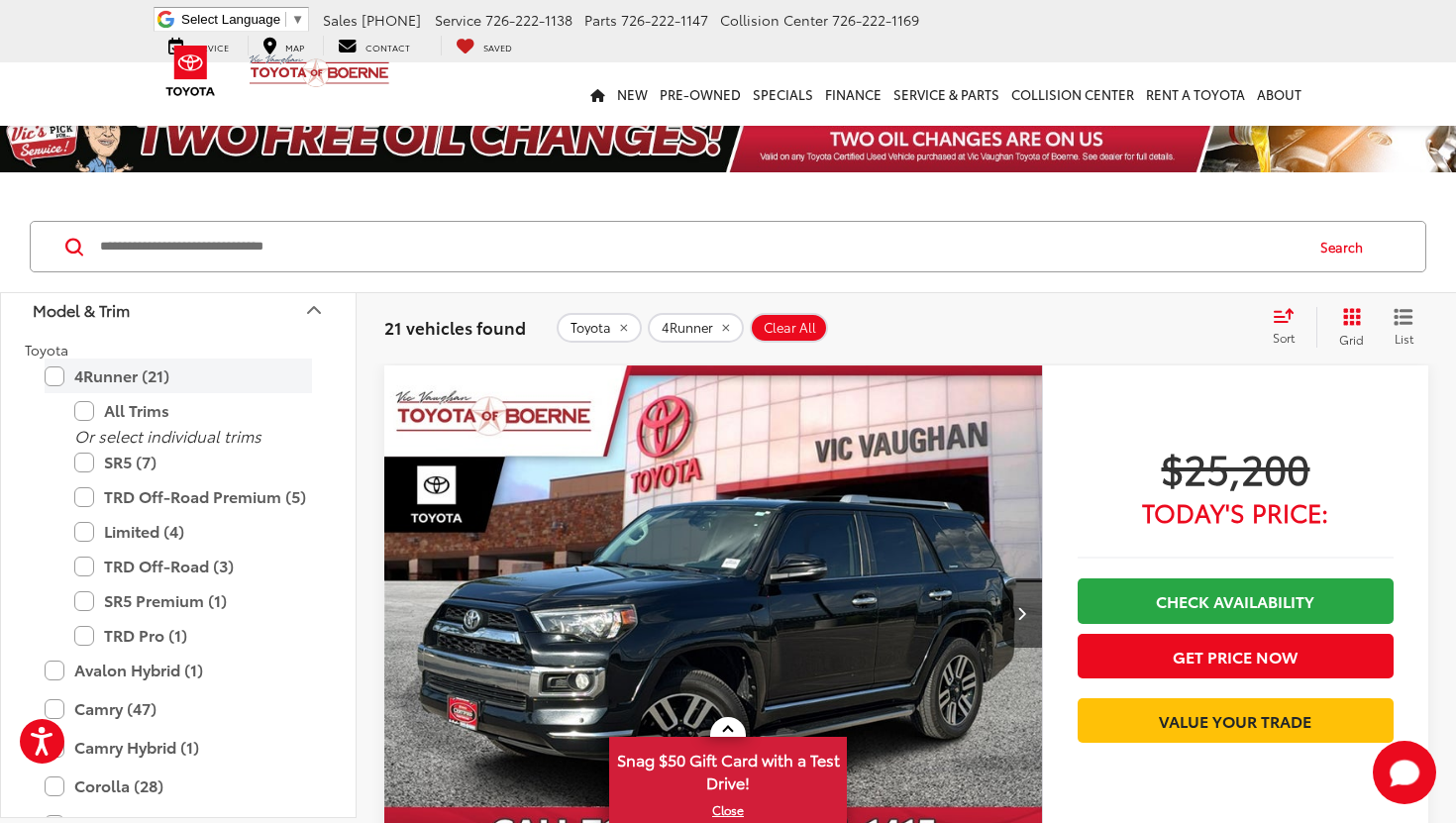 click on "4Runner (21)" at bounding box center (178, 375) 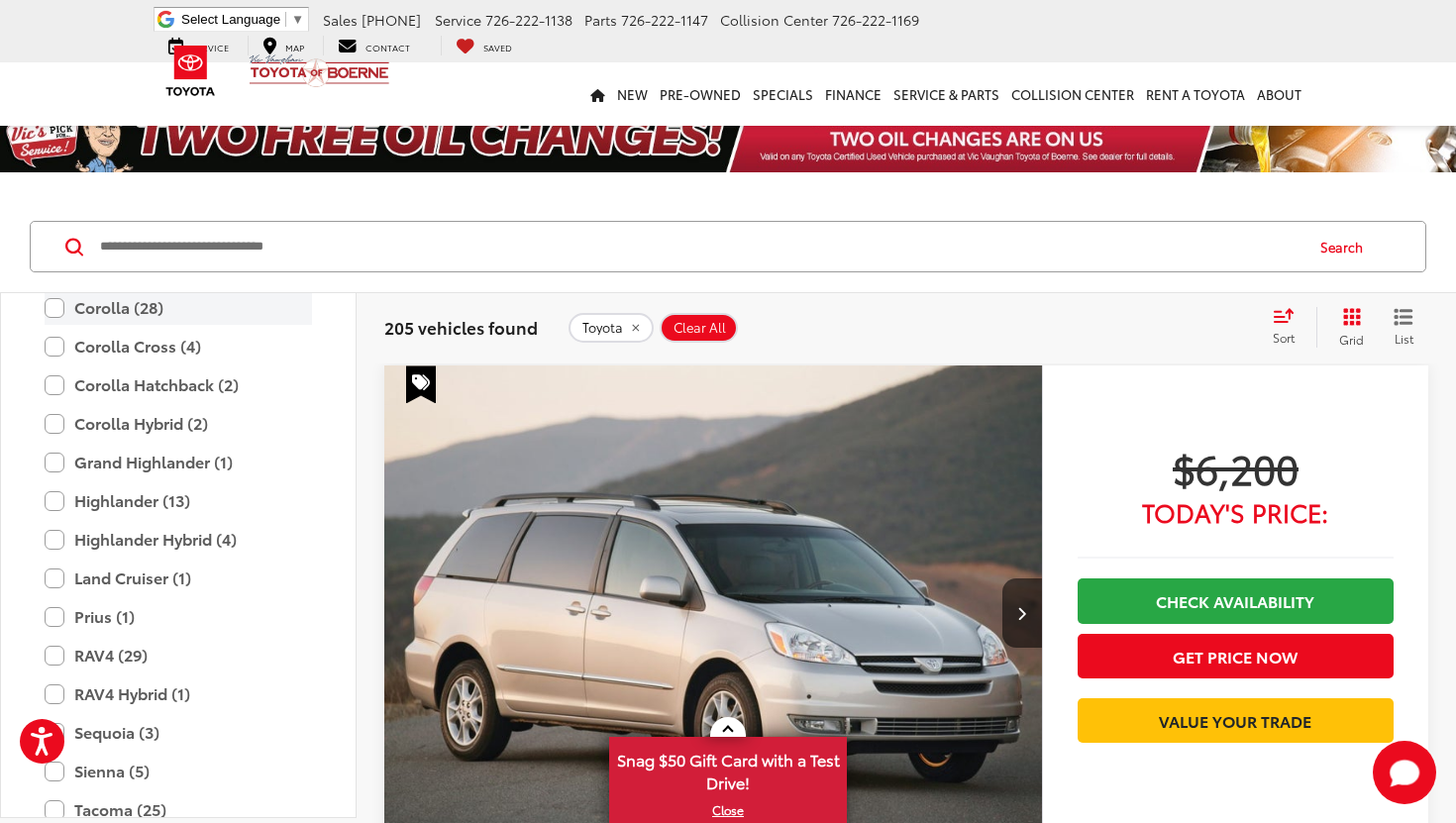 scroll, scrollTop: 379, scrollLeft: 0, axis: vertical 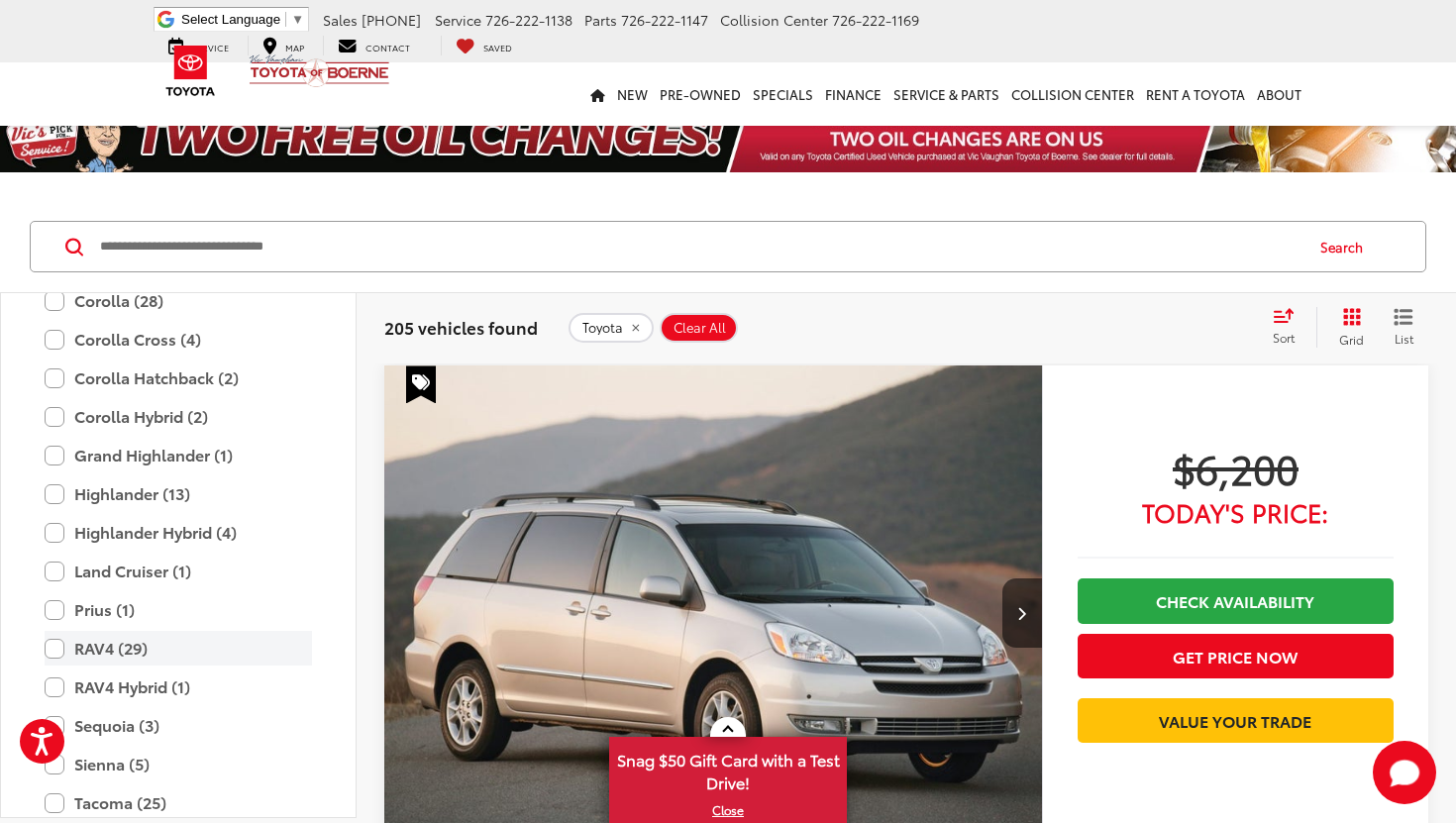 click on "RAV4 (29)" at bounding box center [178, 648] 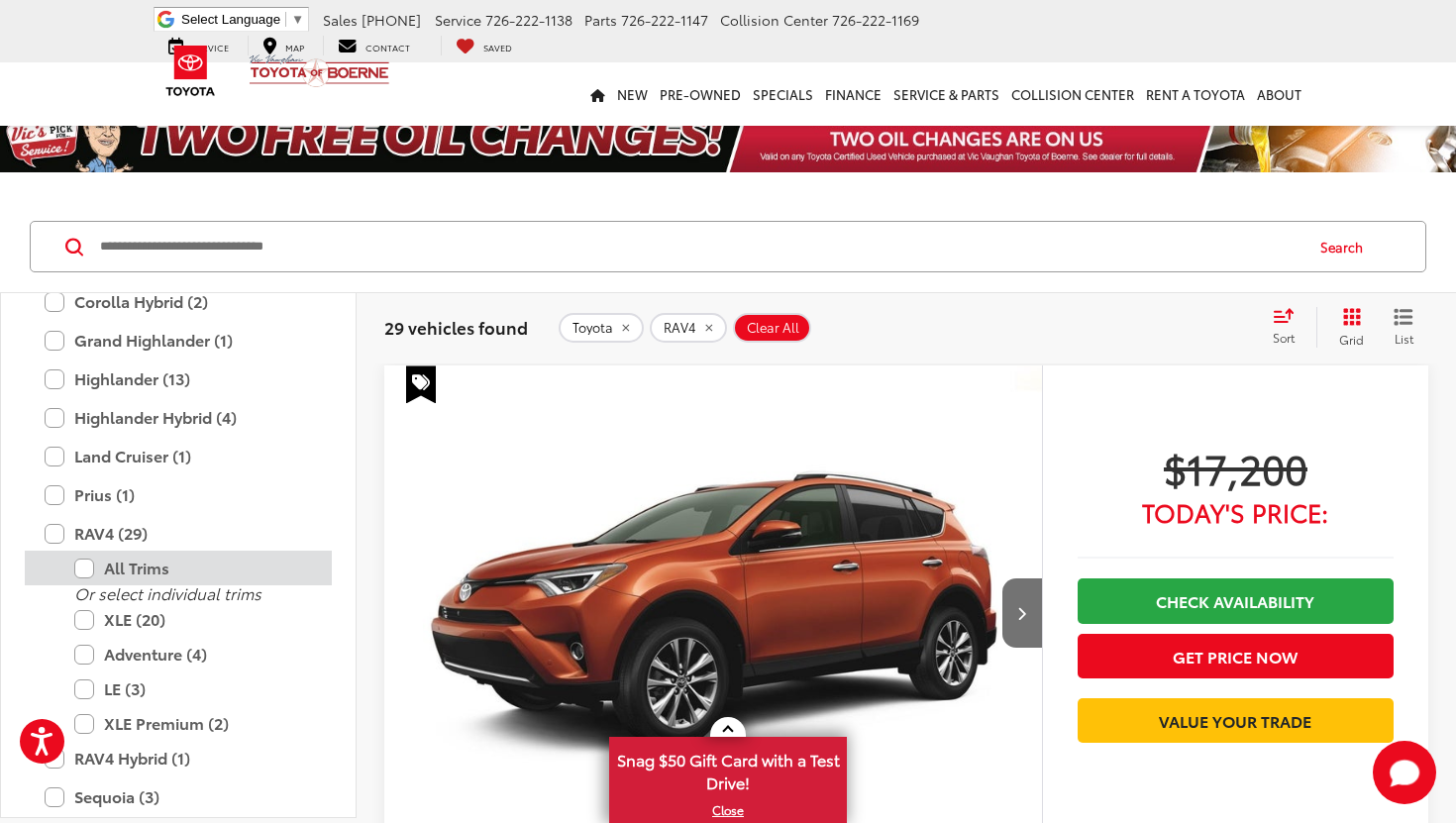 scroll, scrollTop: 501, scrollLeft: 0, axis: vertical 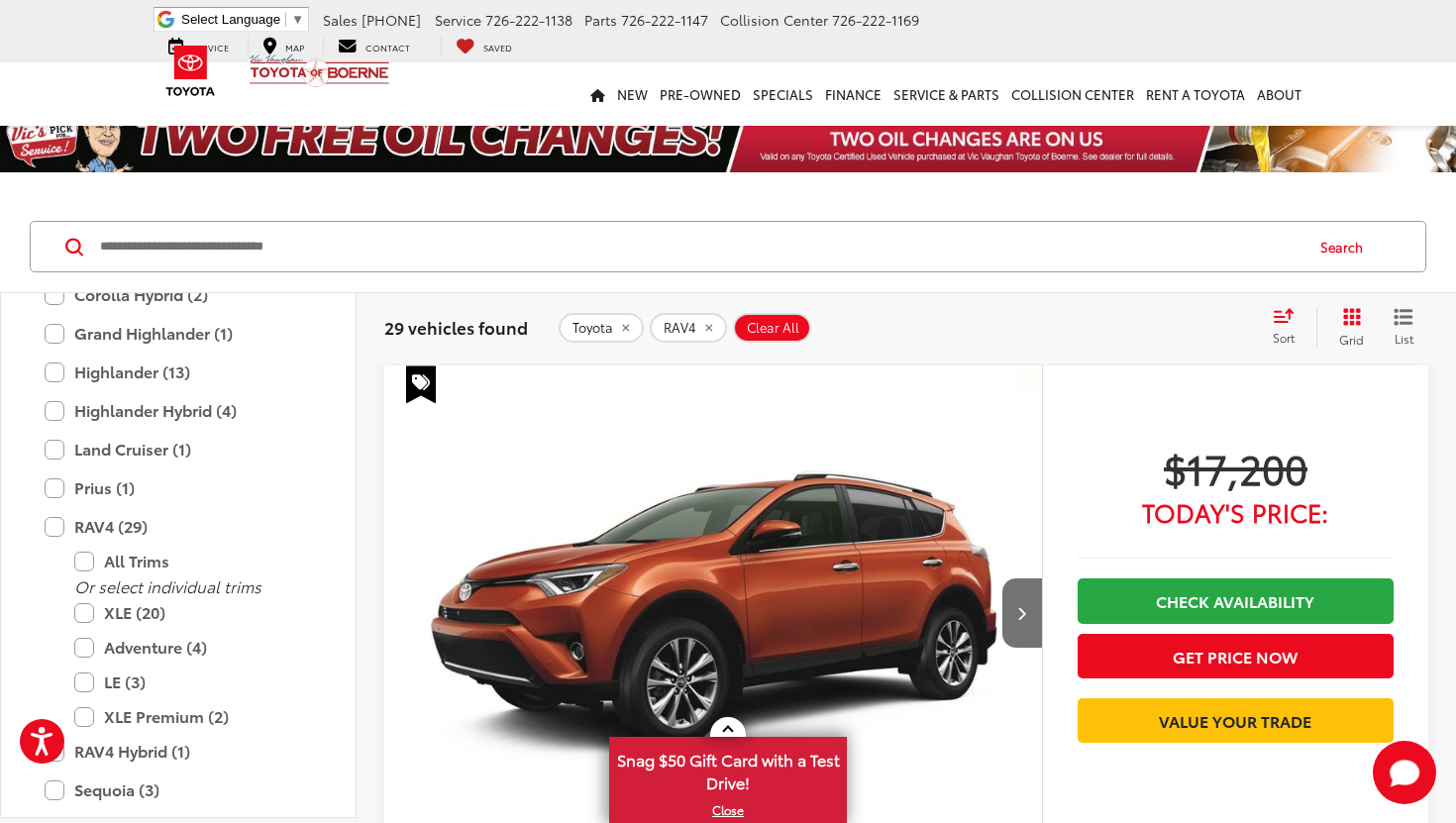click 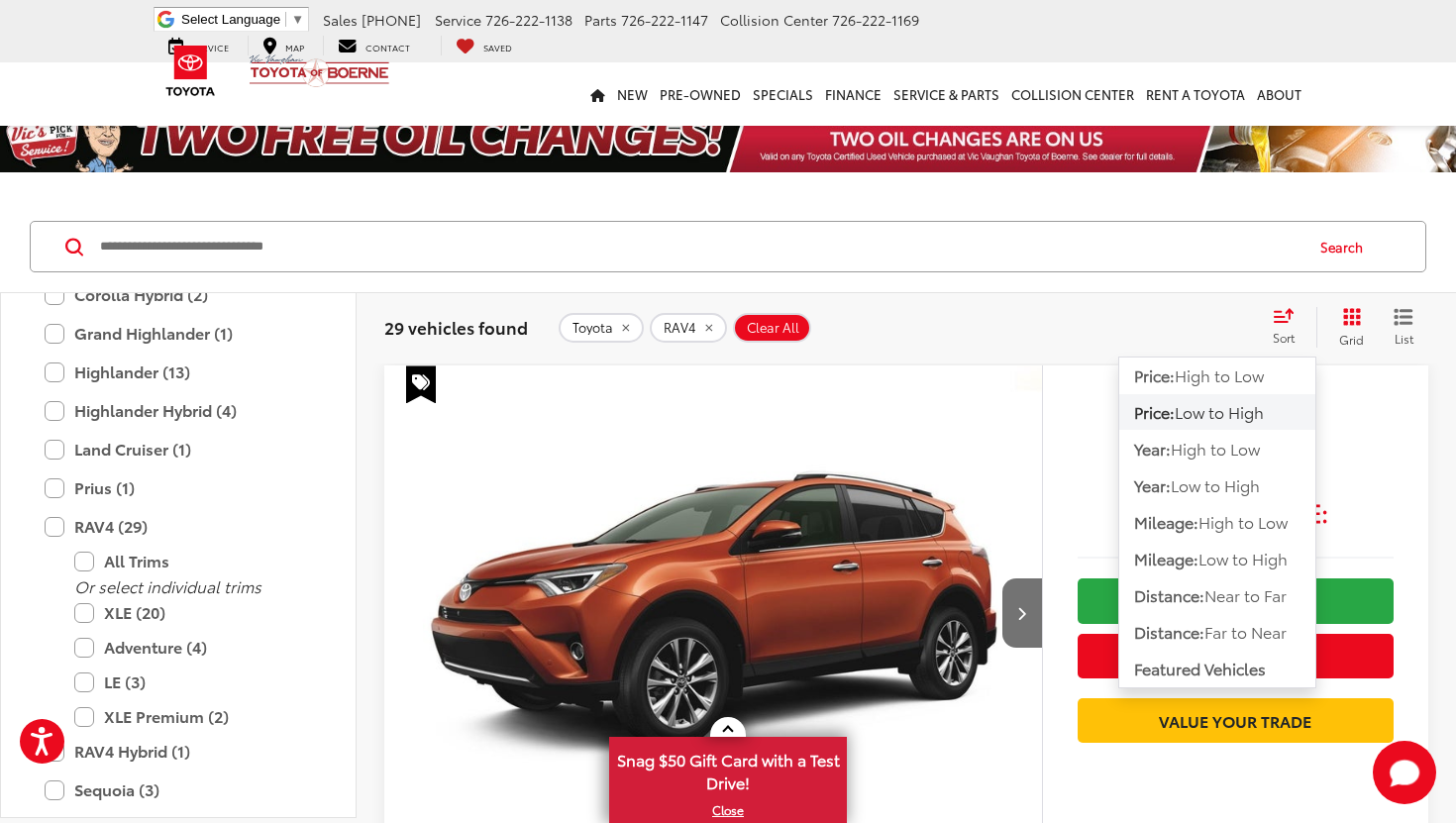 click on "Low to High" at bounding box center (1219, 411) 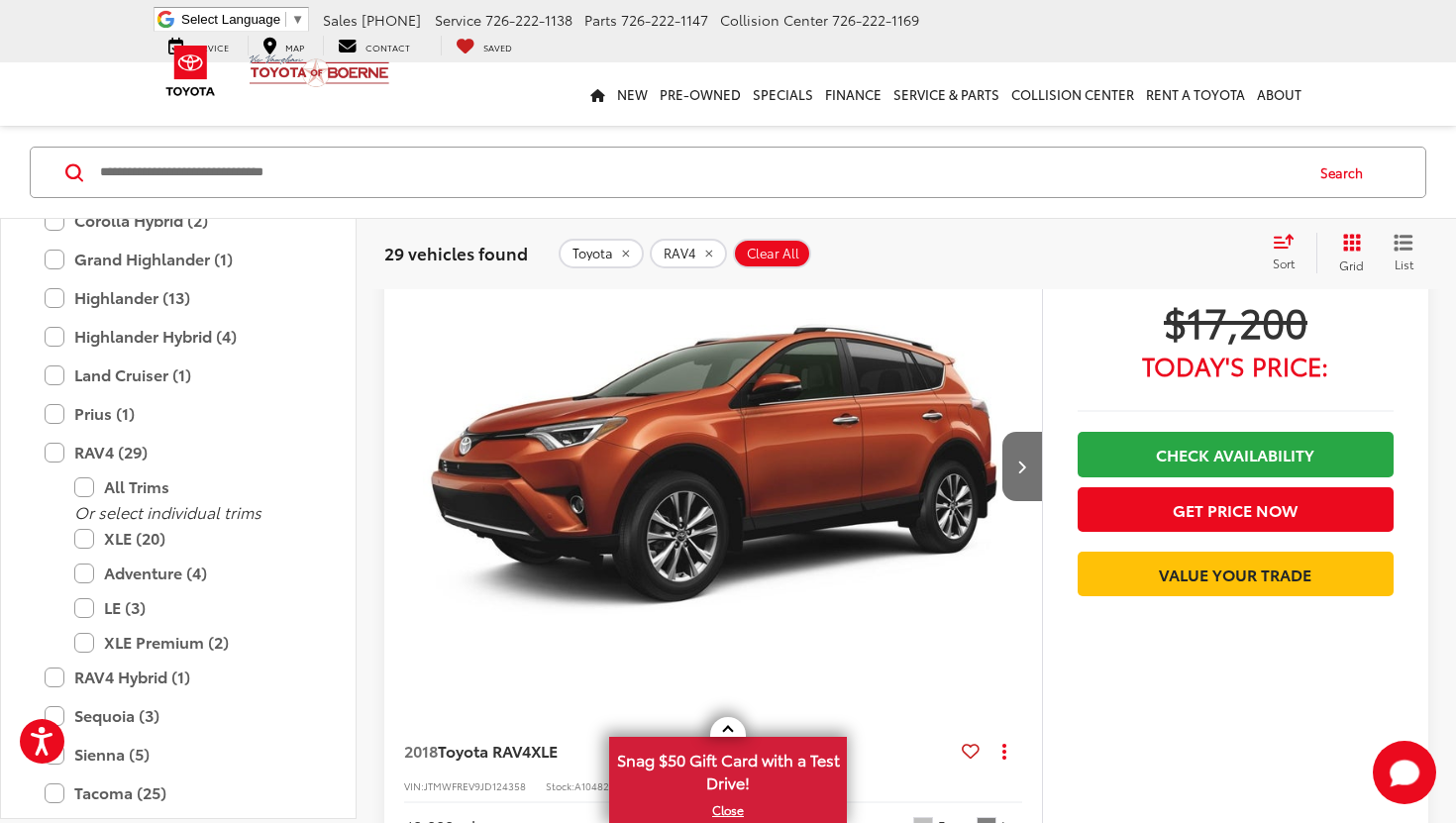 scroll, scrollTop: 99, scrollLeft: 0, axis: vertical 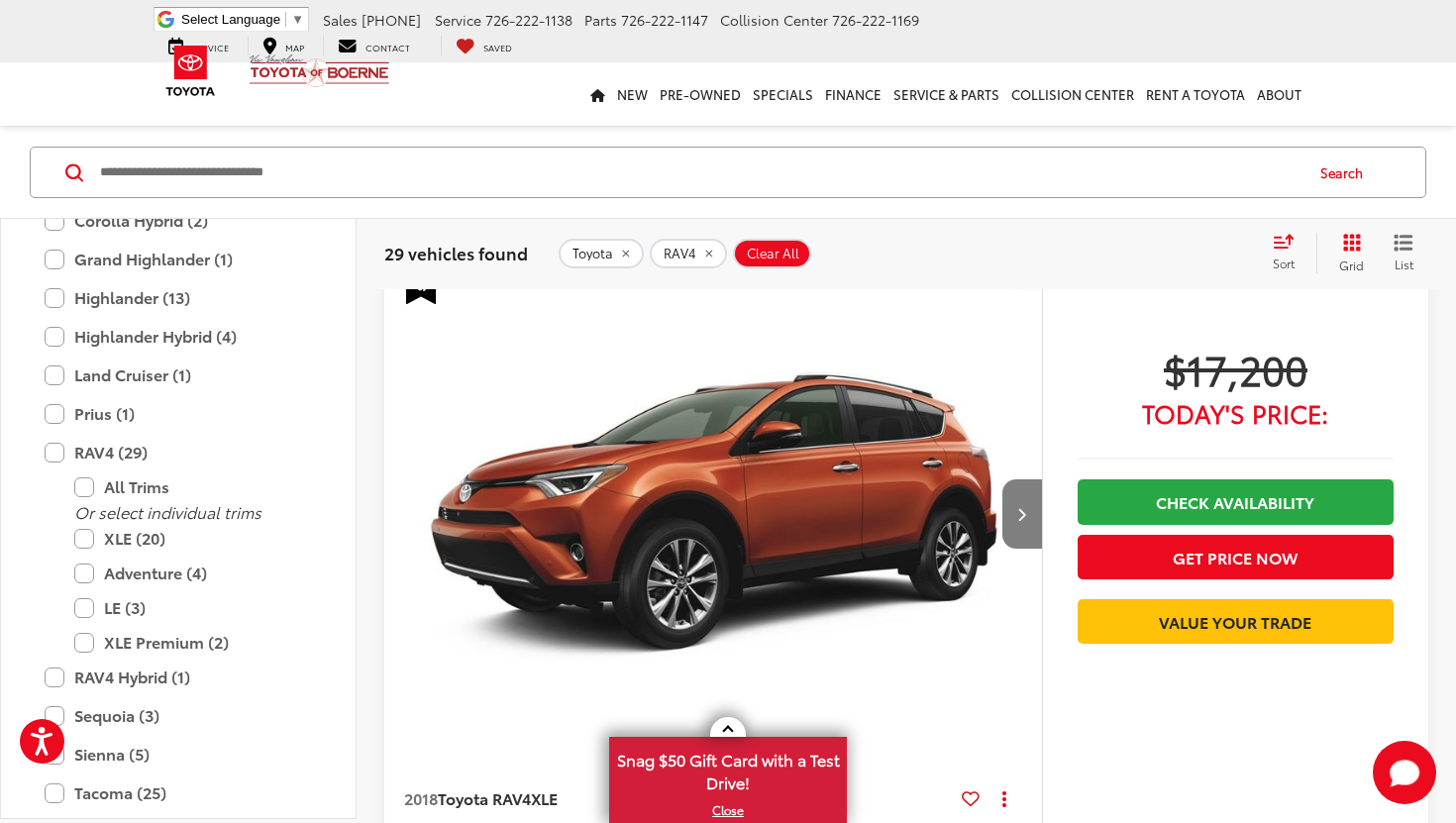 click at bounding box center (1022, 514) 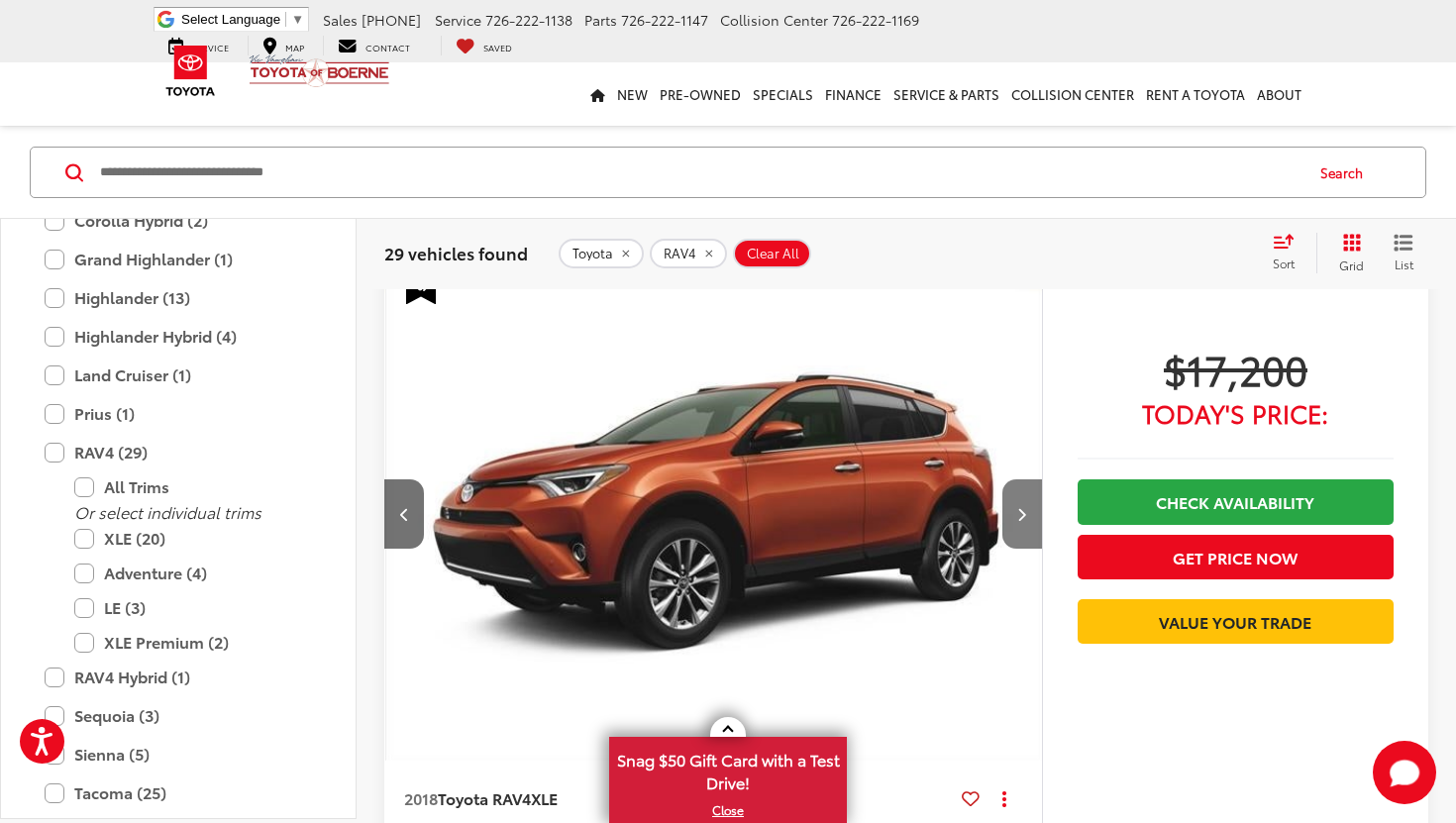 click at bounding box center (1022, 514) 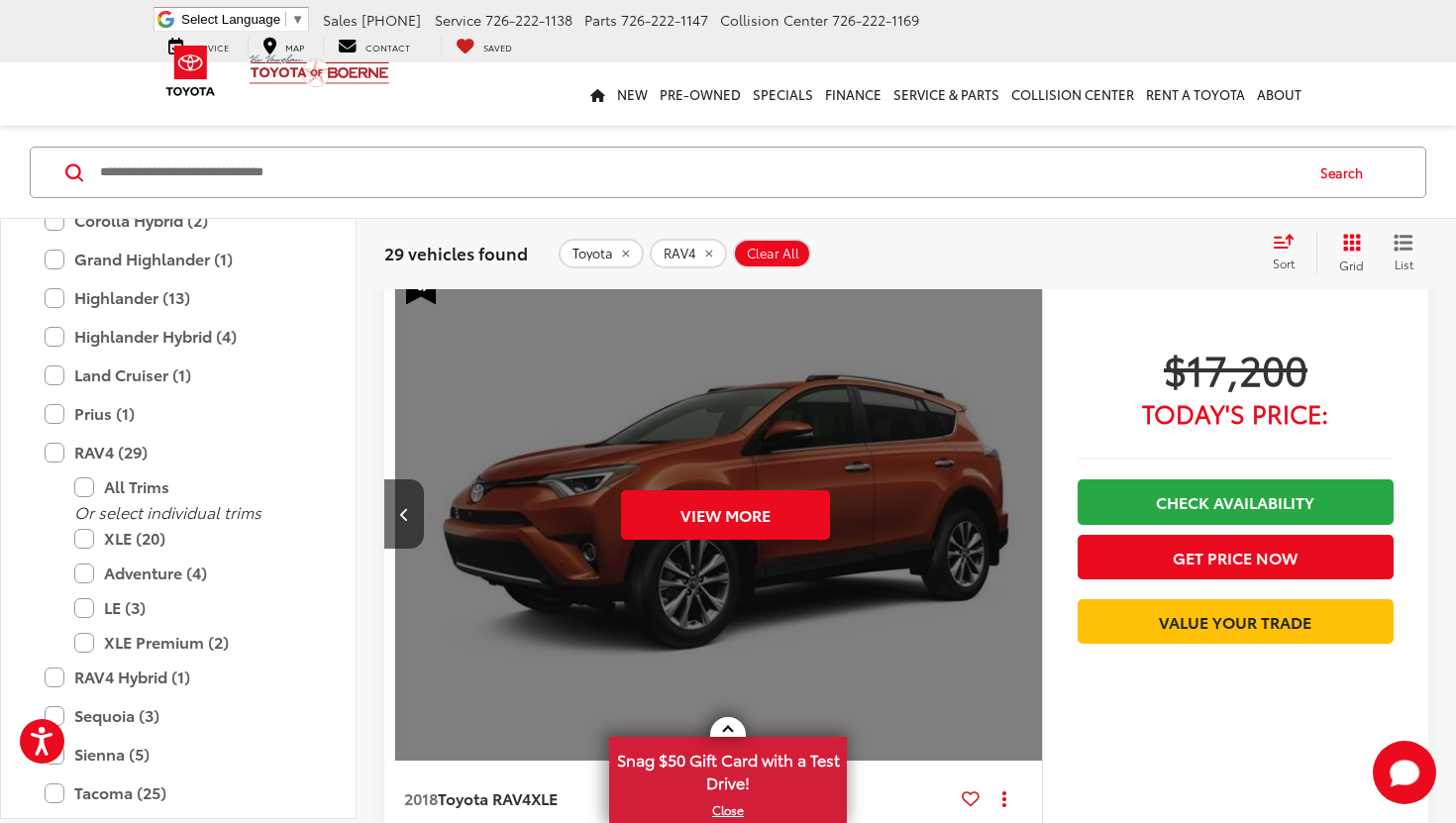 click on "View More" at bounding box center (725, 514) 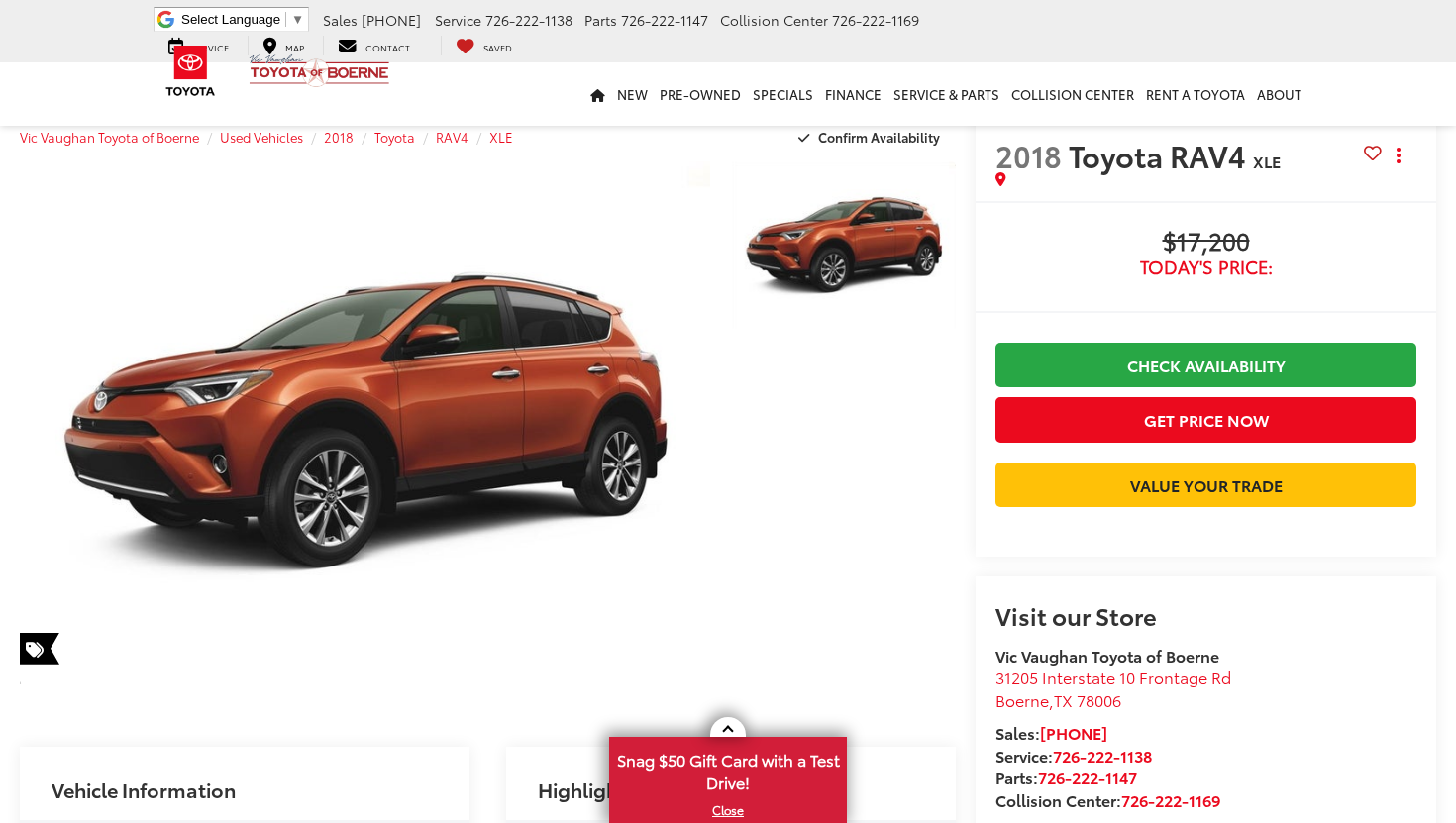 scroll, scrollTop: 33, scrollLeft: 0, axis: vertical 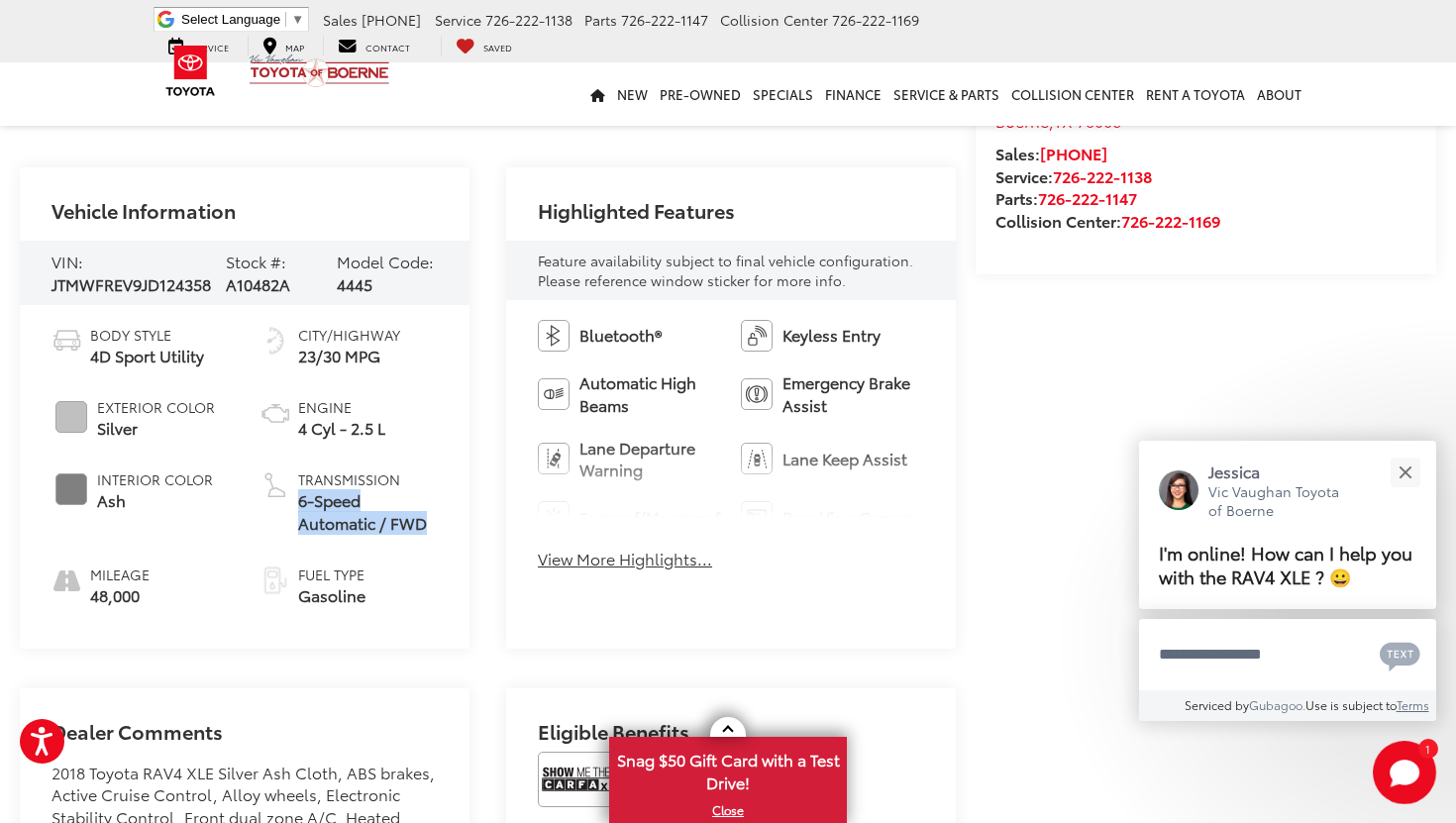 drag, startPoint x: 295, startPoint y: 503, endPoint x: 345, endPoint y: 548, distance: 67.26812 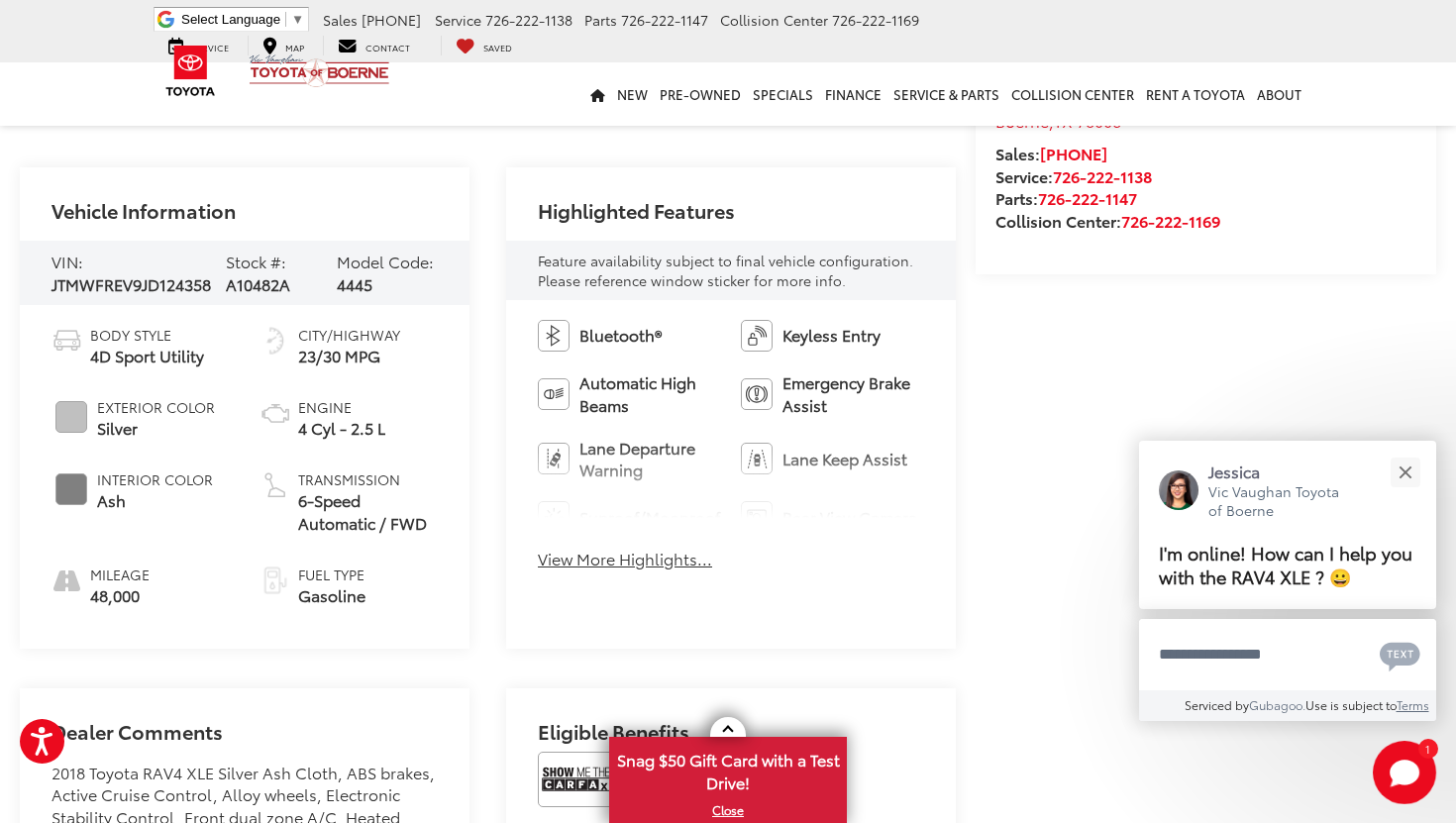 click on "Fuel Type" at bounding box center (332, 574) 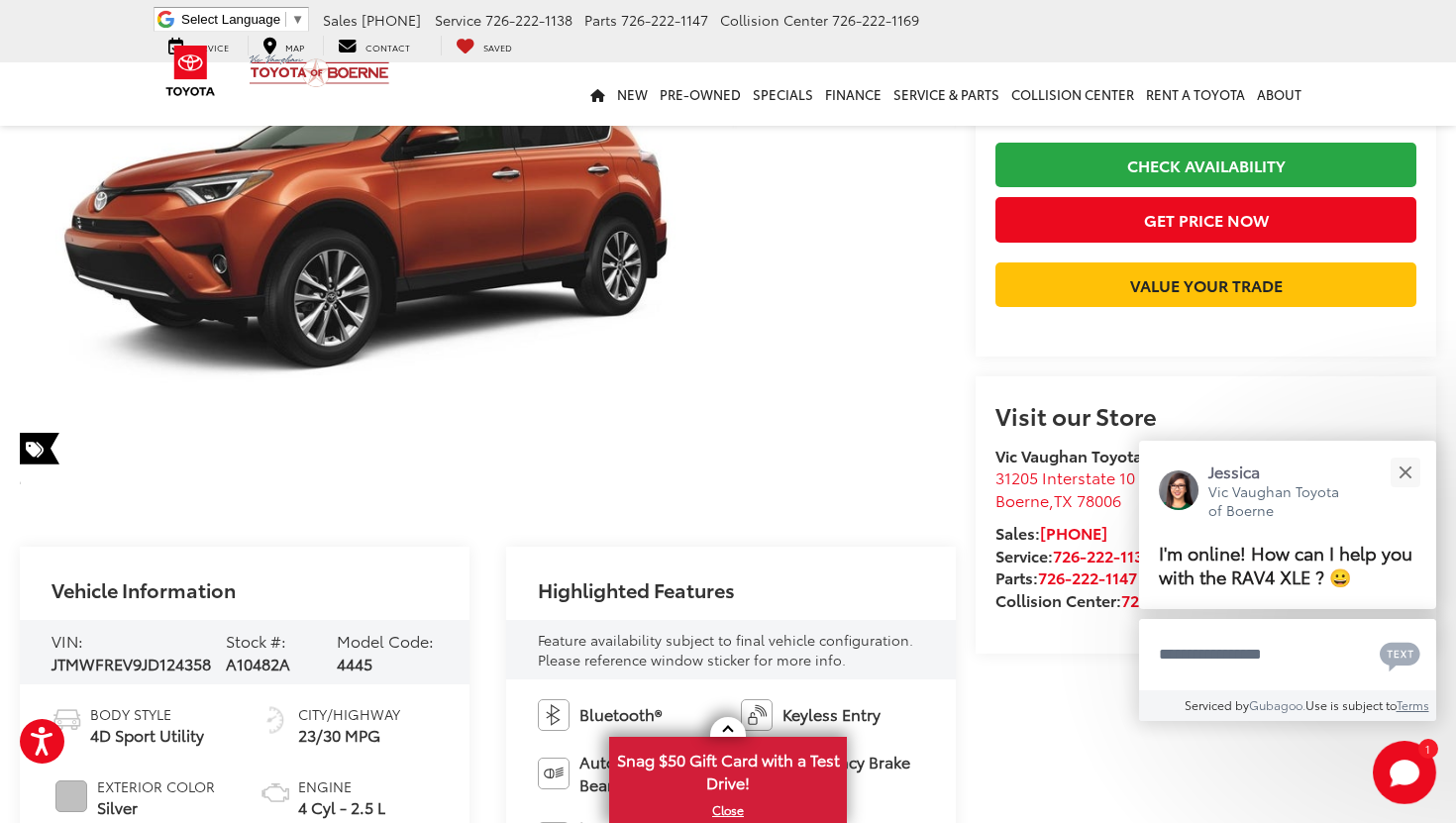 scroll, scrollTop: 0, scrollLeft: 0, axis: both 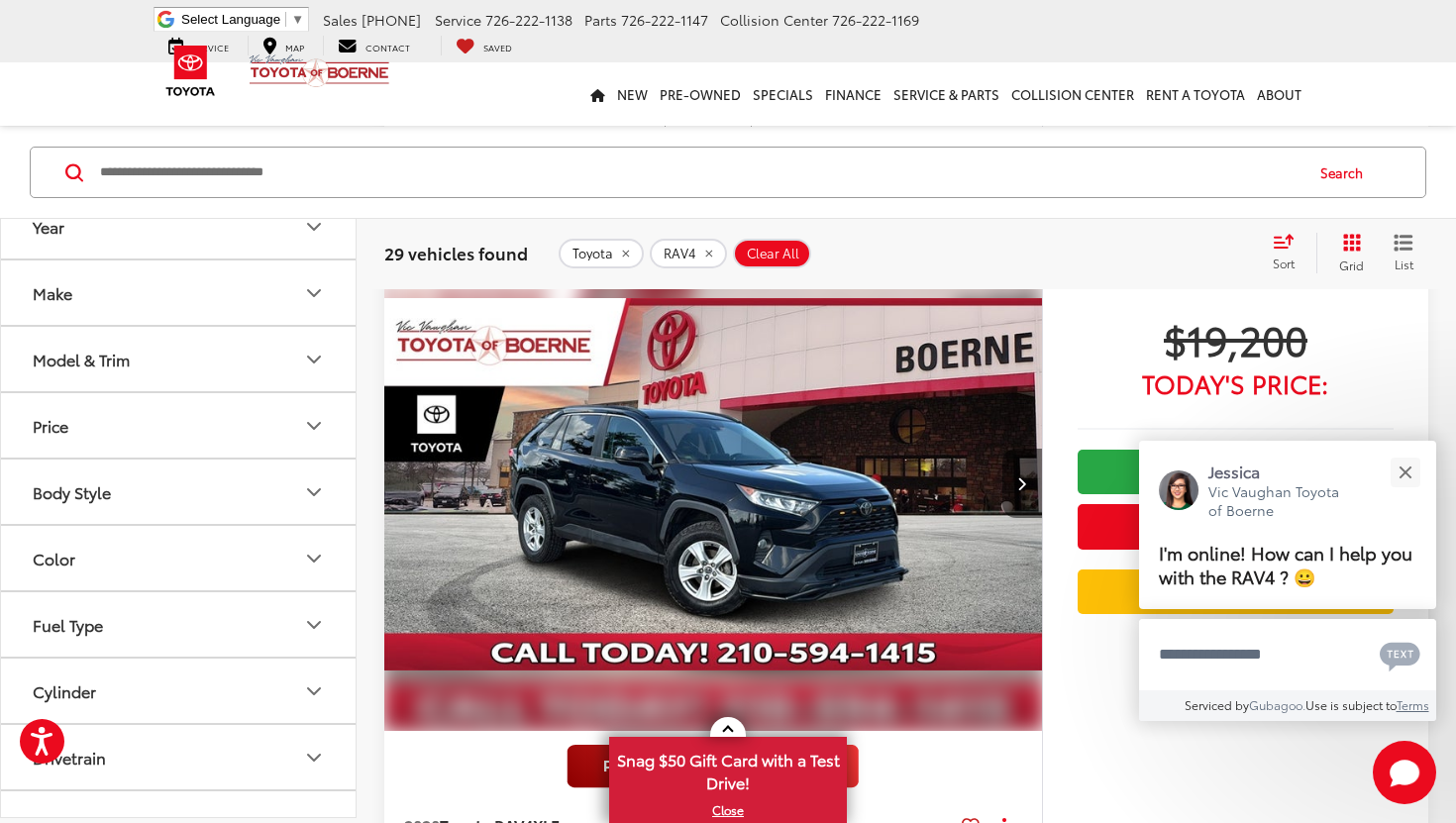 click at bounding box center [1022, 483] 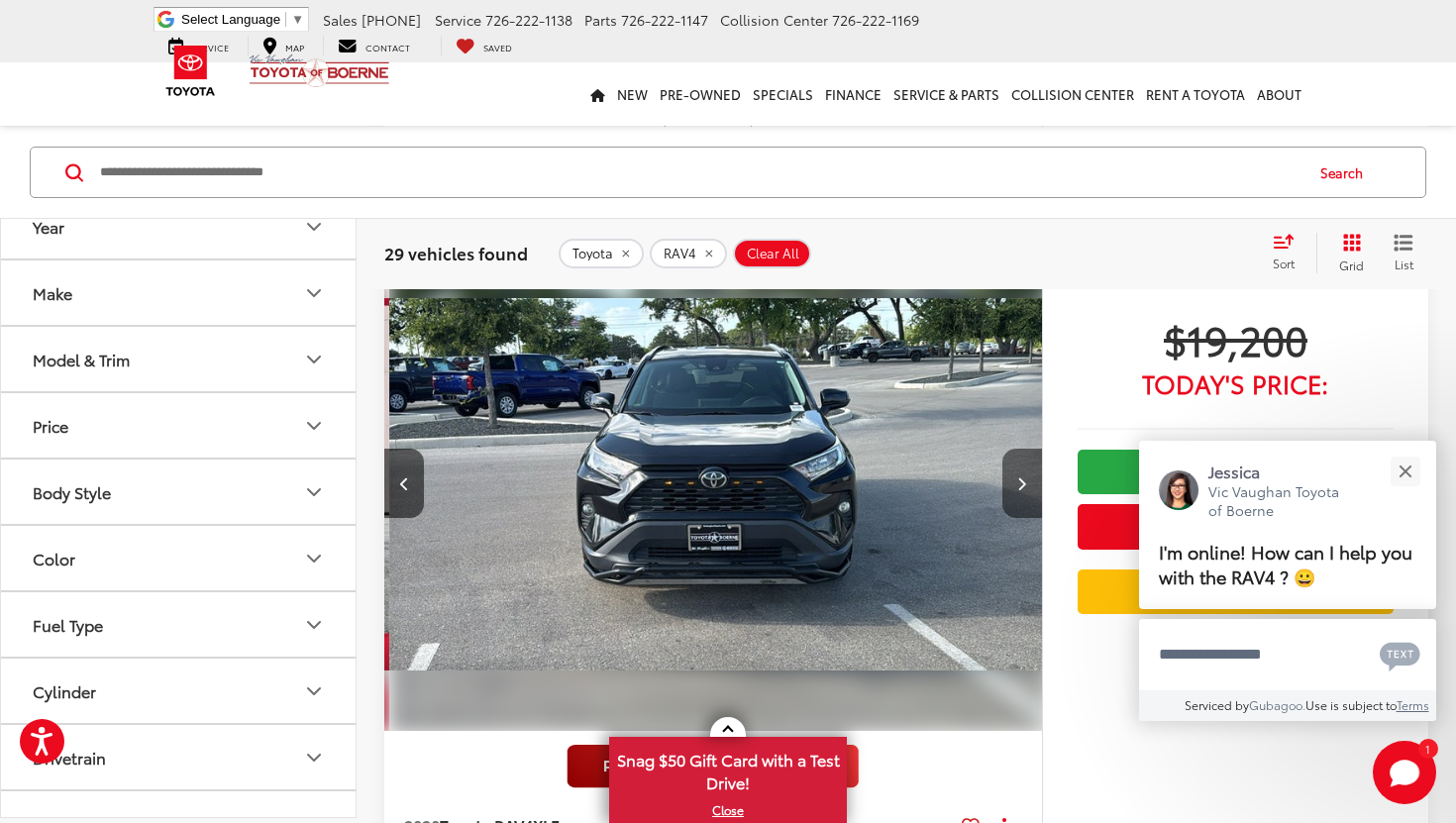 click at bounding box center [1022, 483] 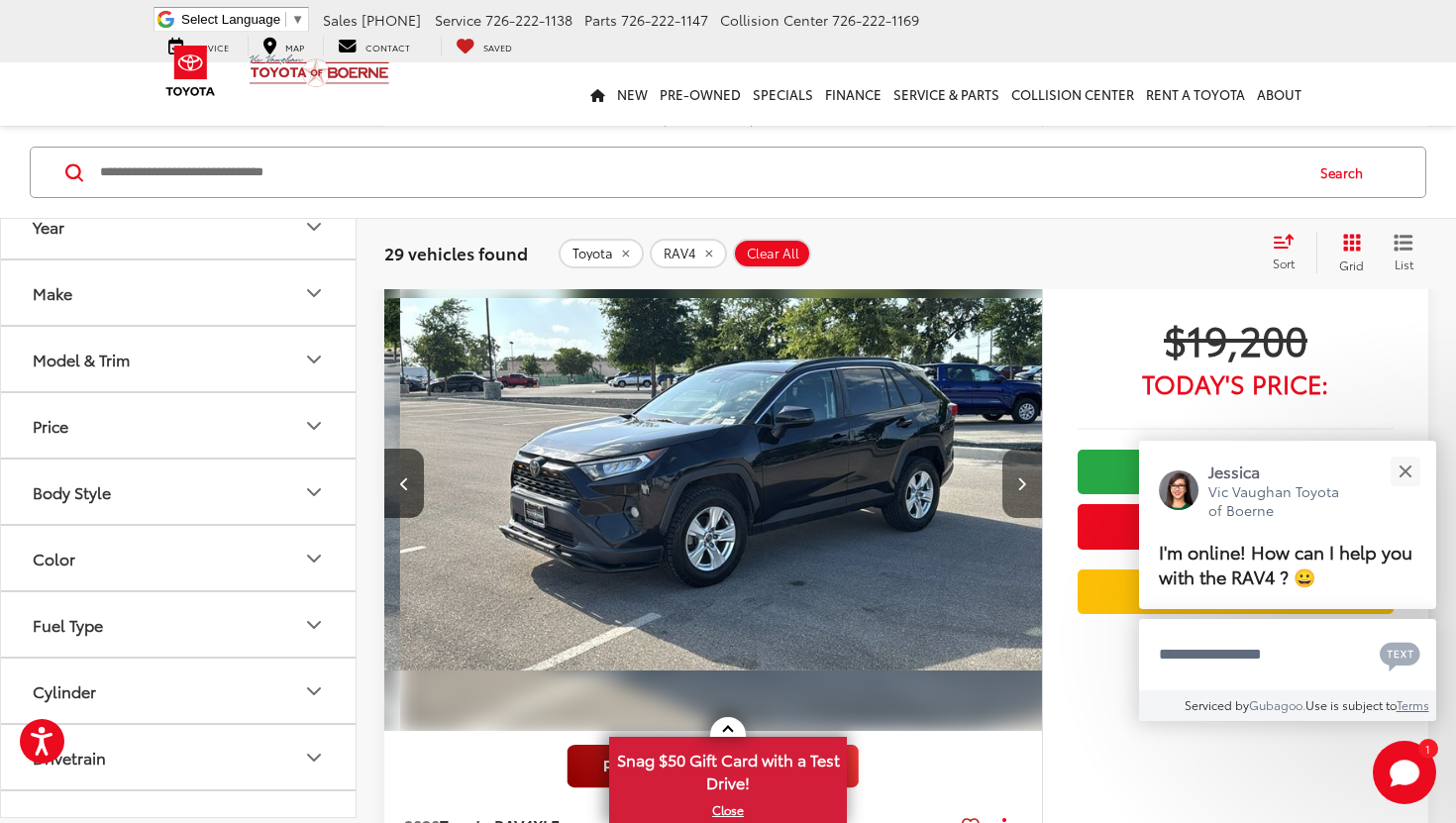click at bounding box center (1022, 483) 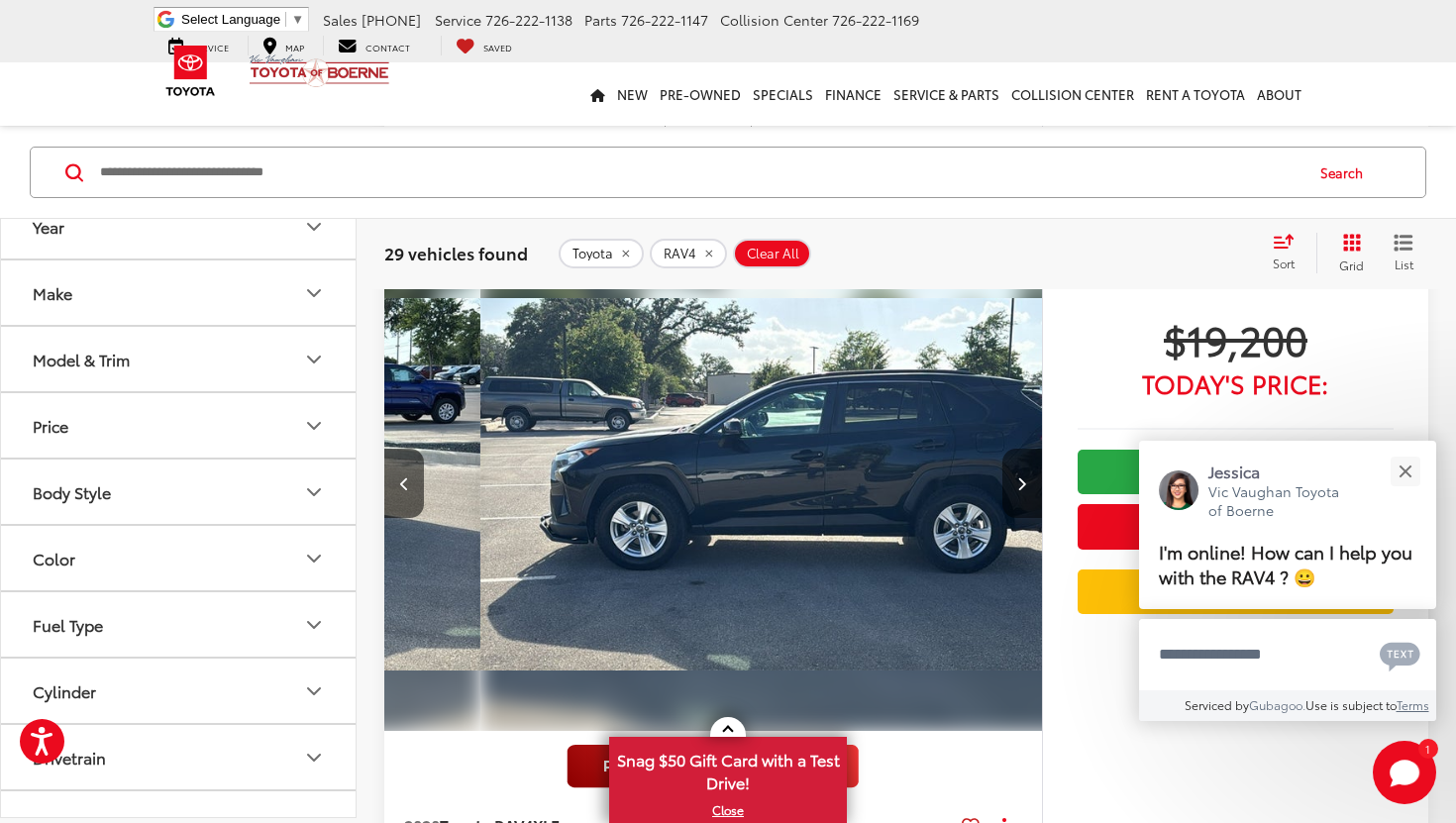 click at bounding box center (1022, 483) 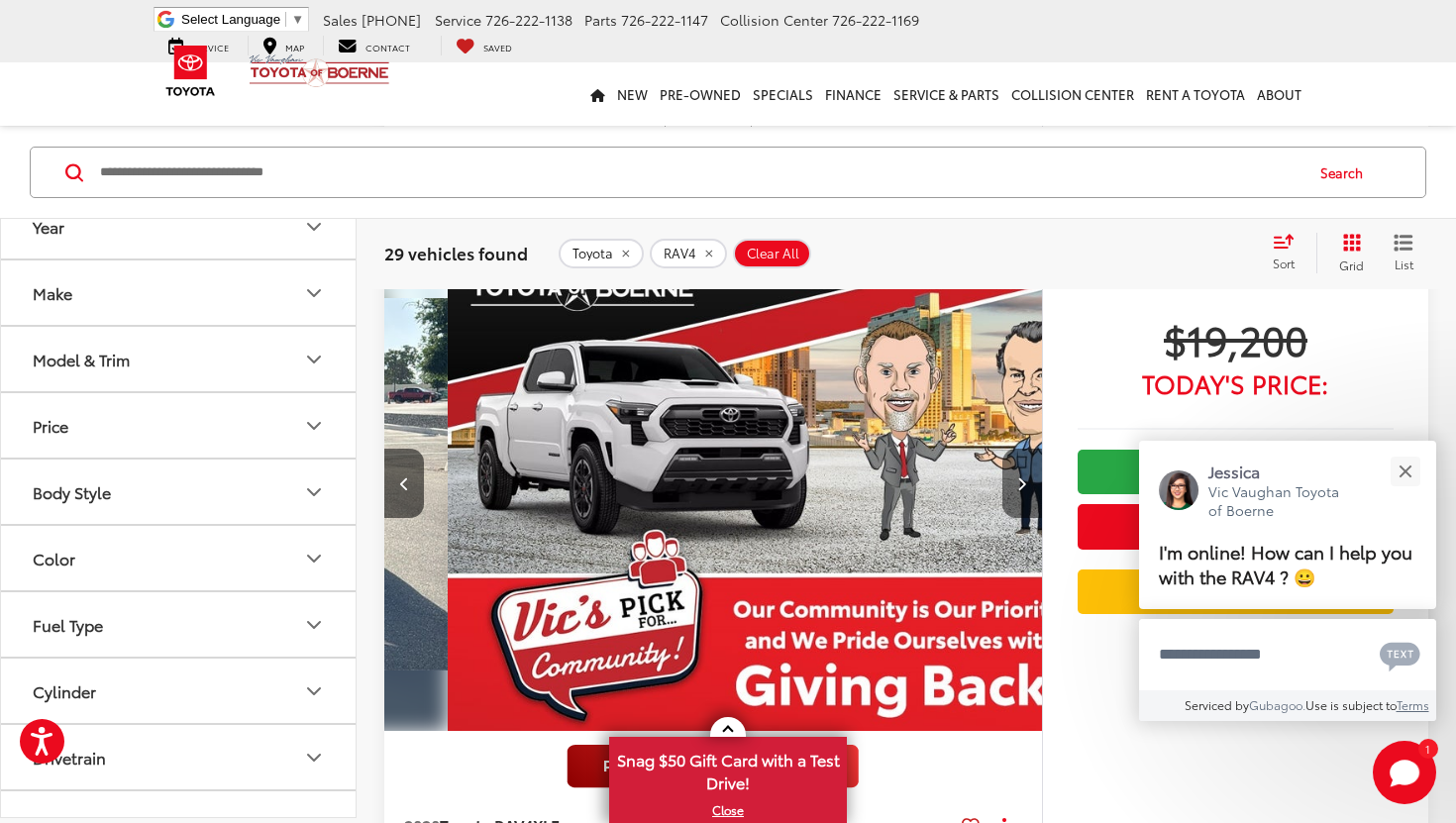 click at bounding box center [1022, 483] 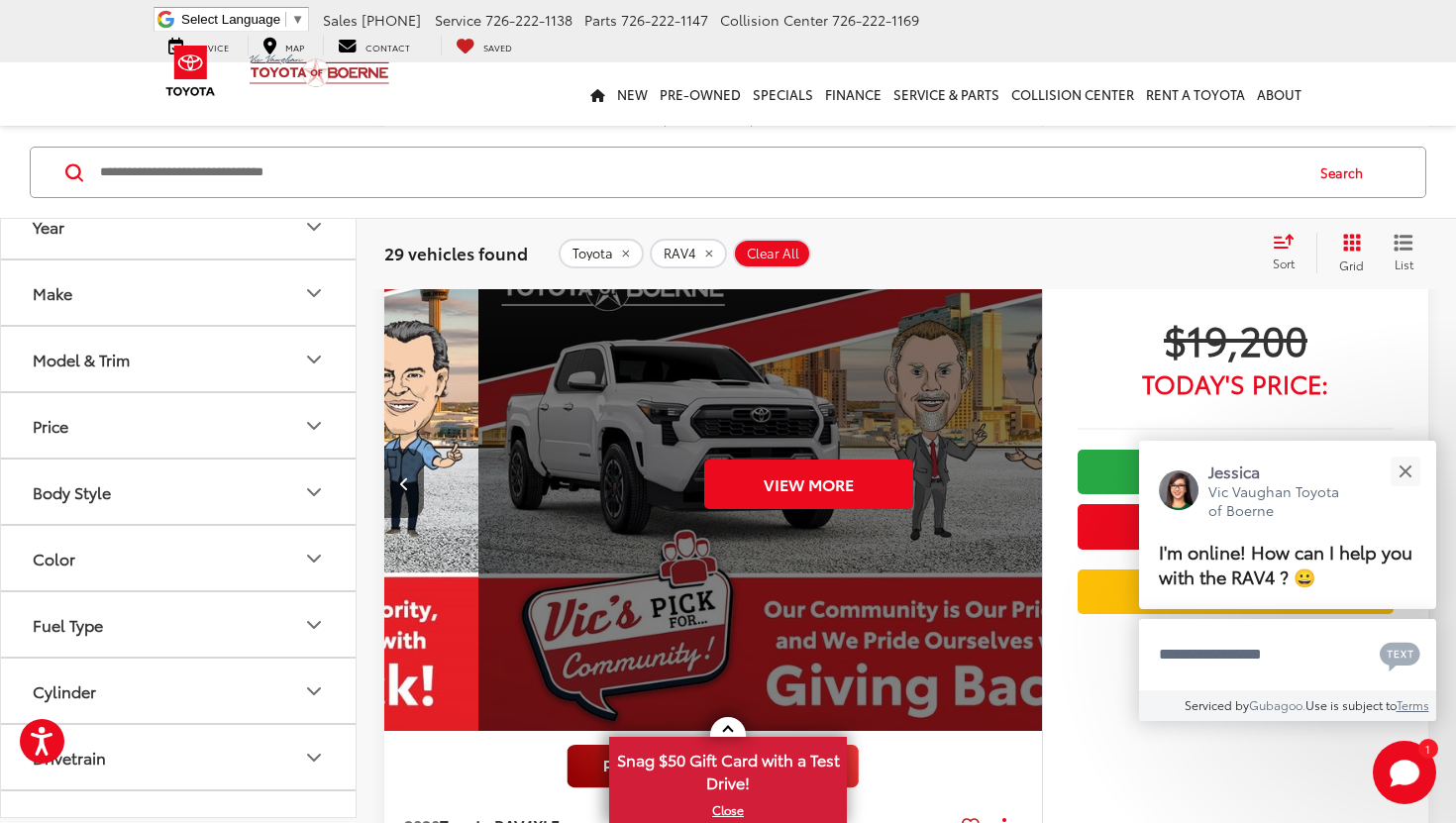 scroll, scrollTop: 0, scrollLeft: 3303, axis: horizontal 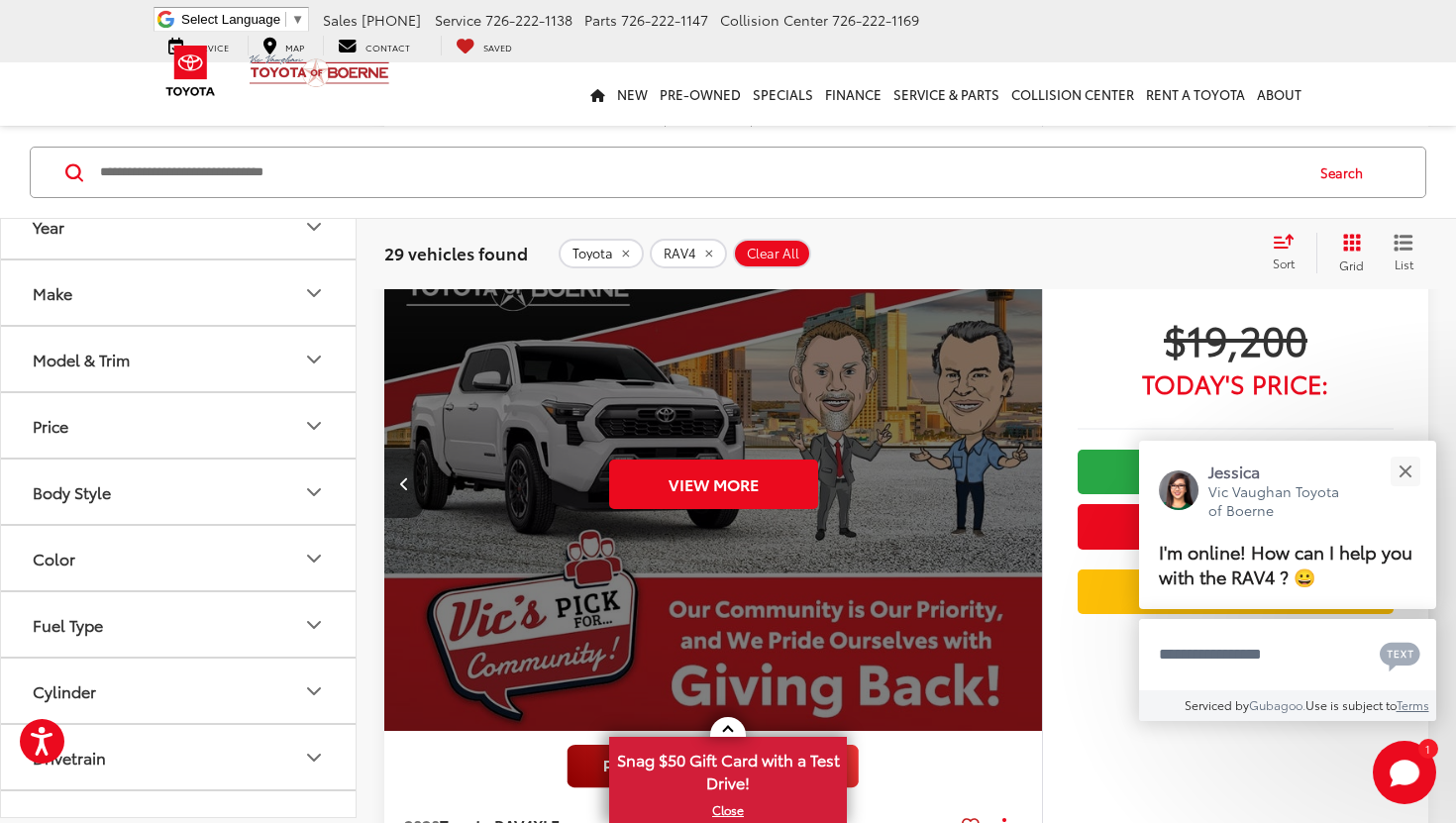 click on "View More" at bounding box center (713, 484) 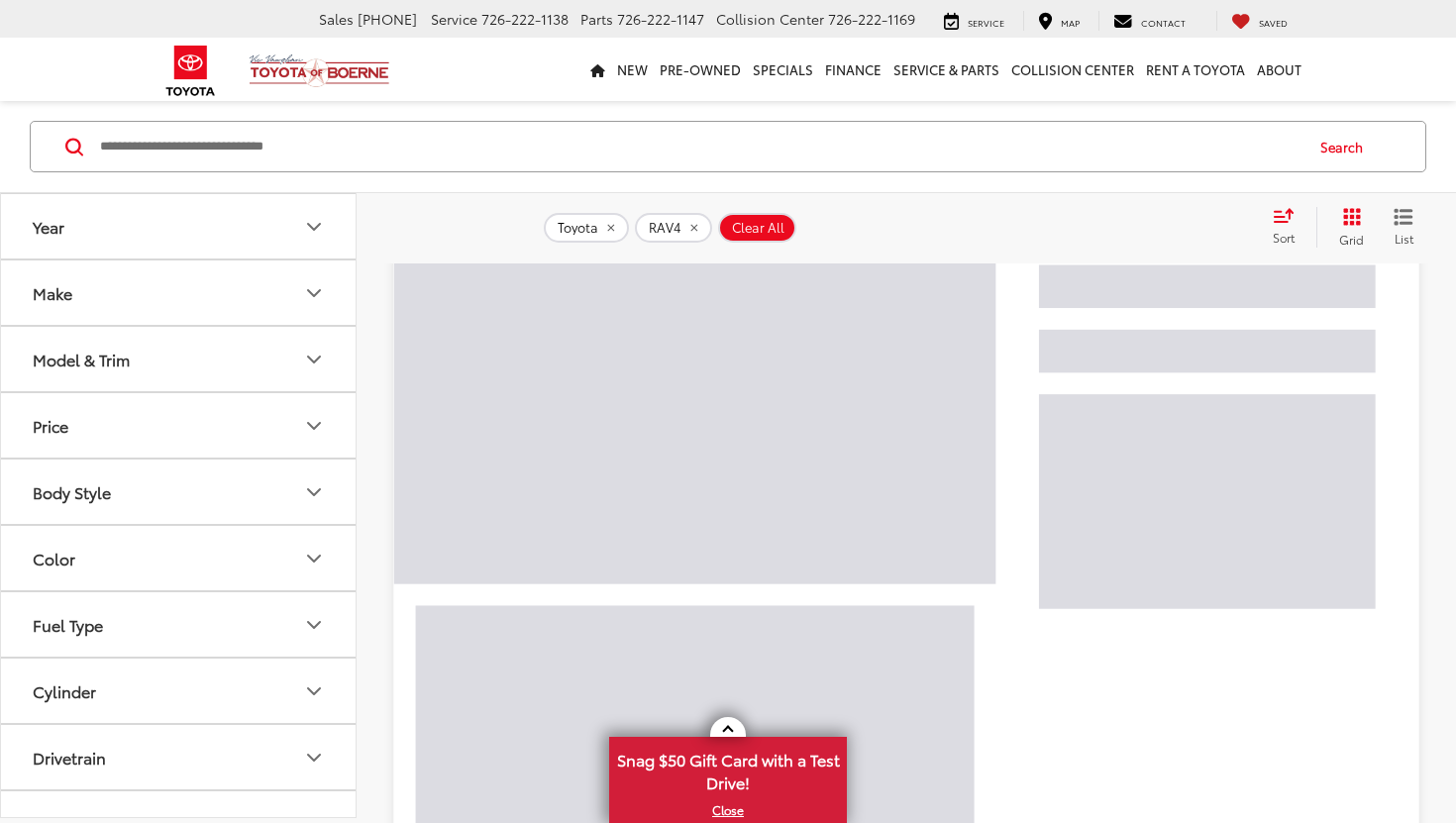 scroll, scrollTop: 676, scrollLeft: 0, axis: vertical 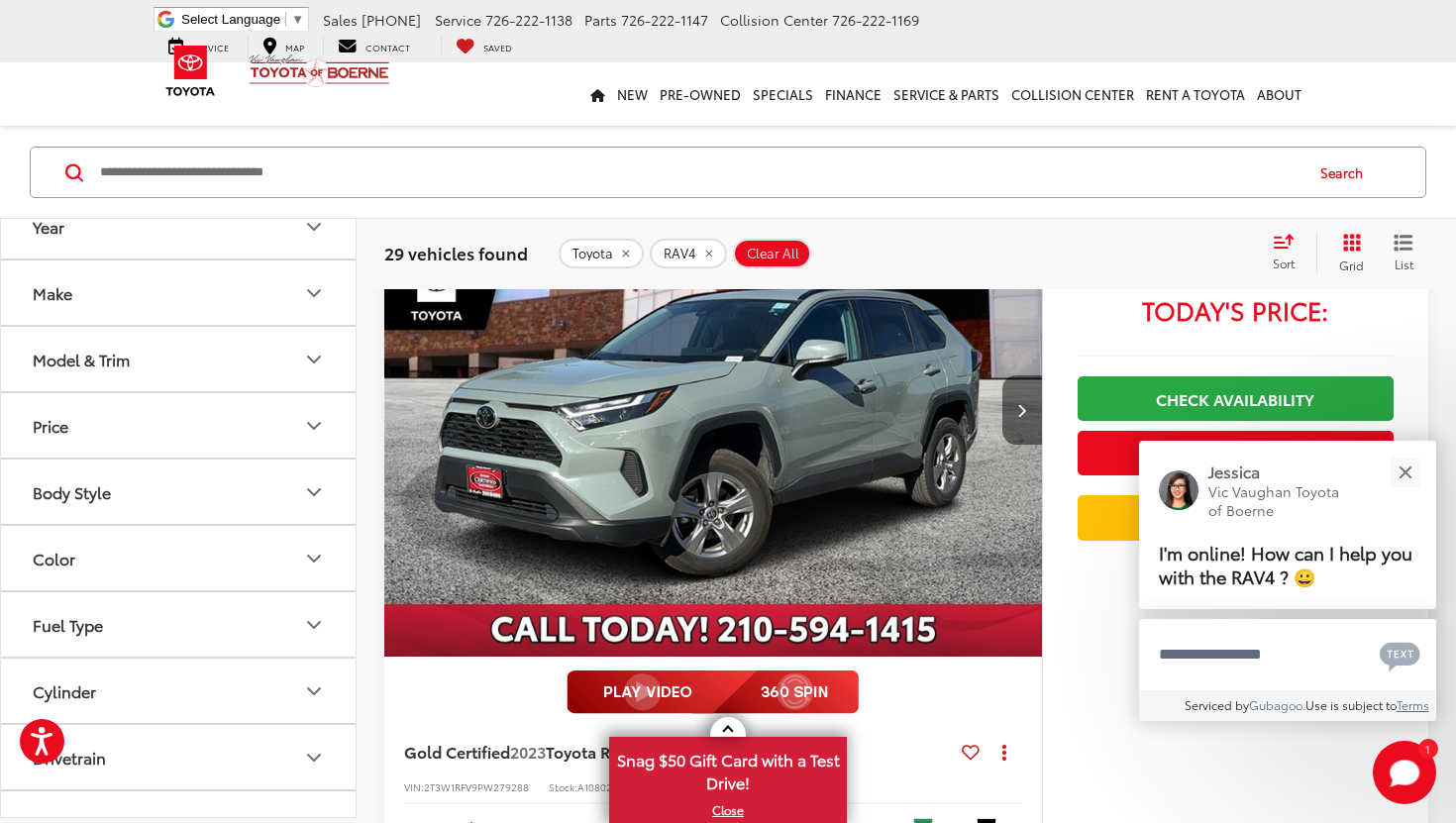click at bounding box center [1021, 410] 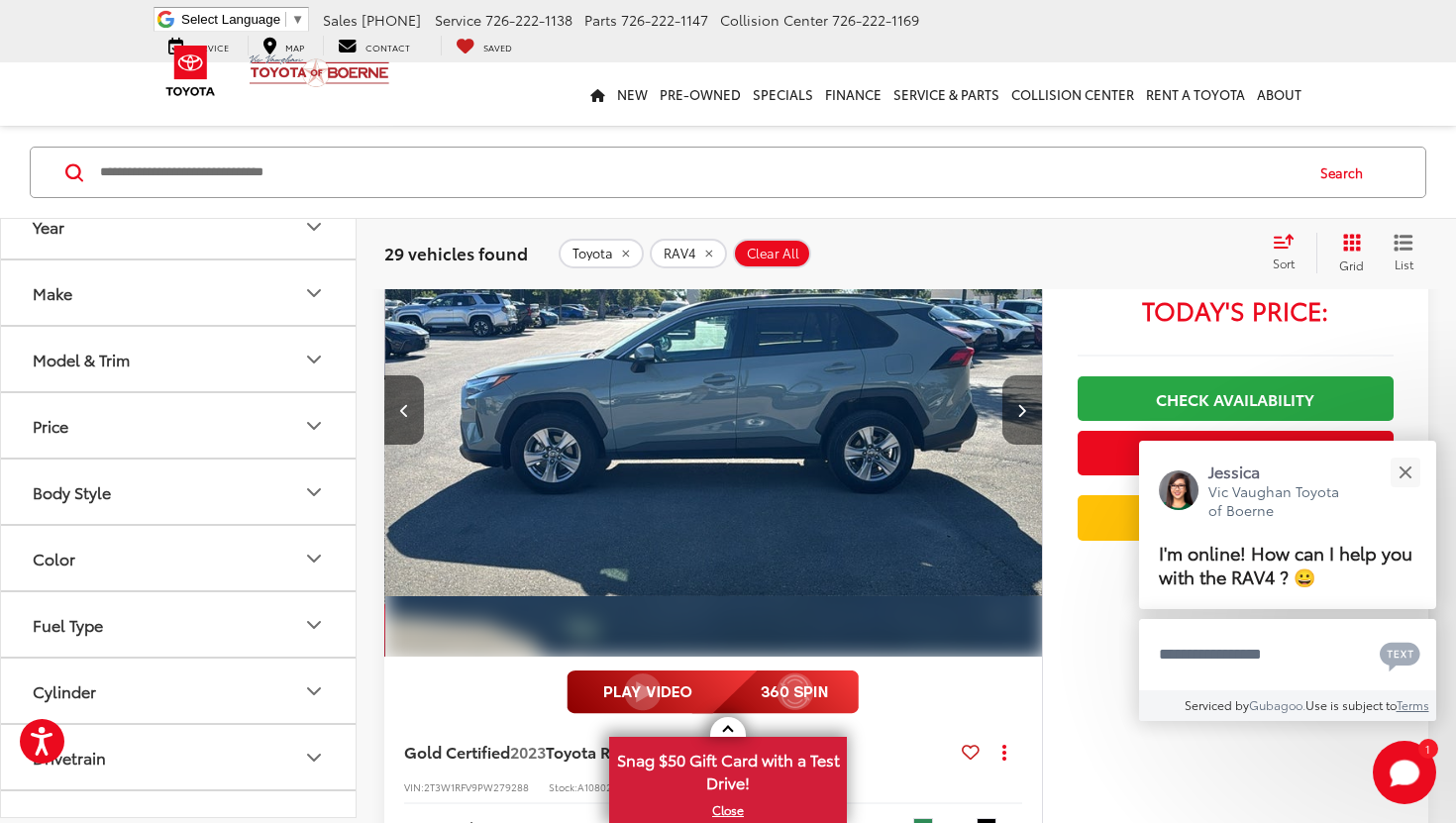 click at bounding box center (1021, 410) 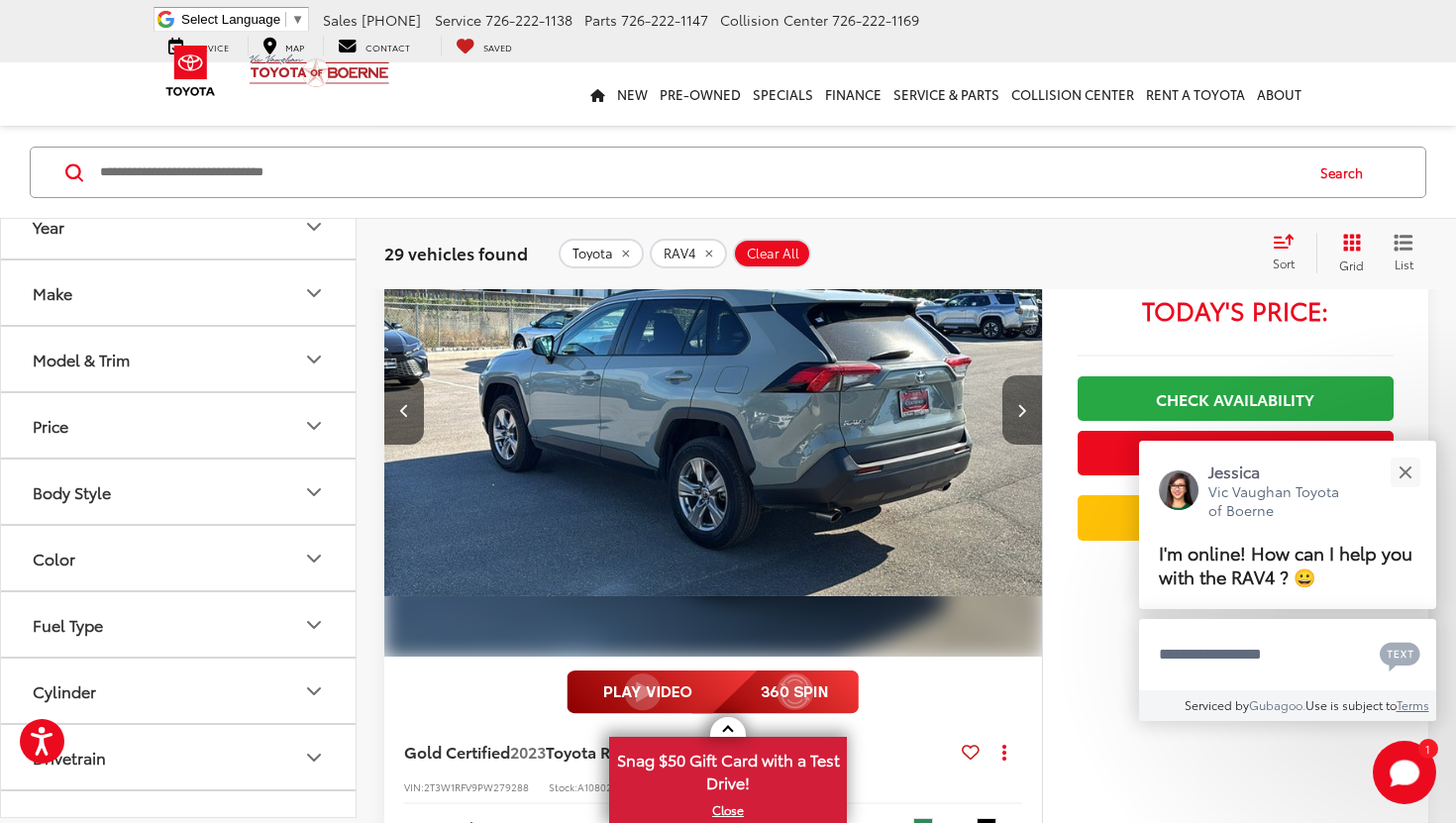 click at bounding box center (1021, 410) 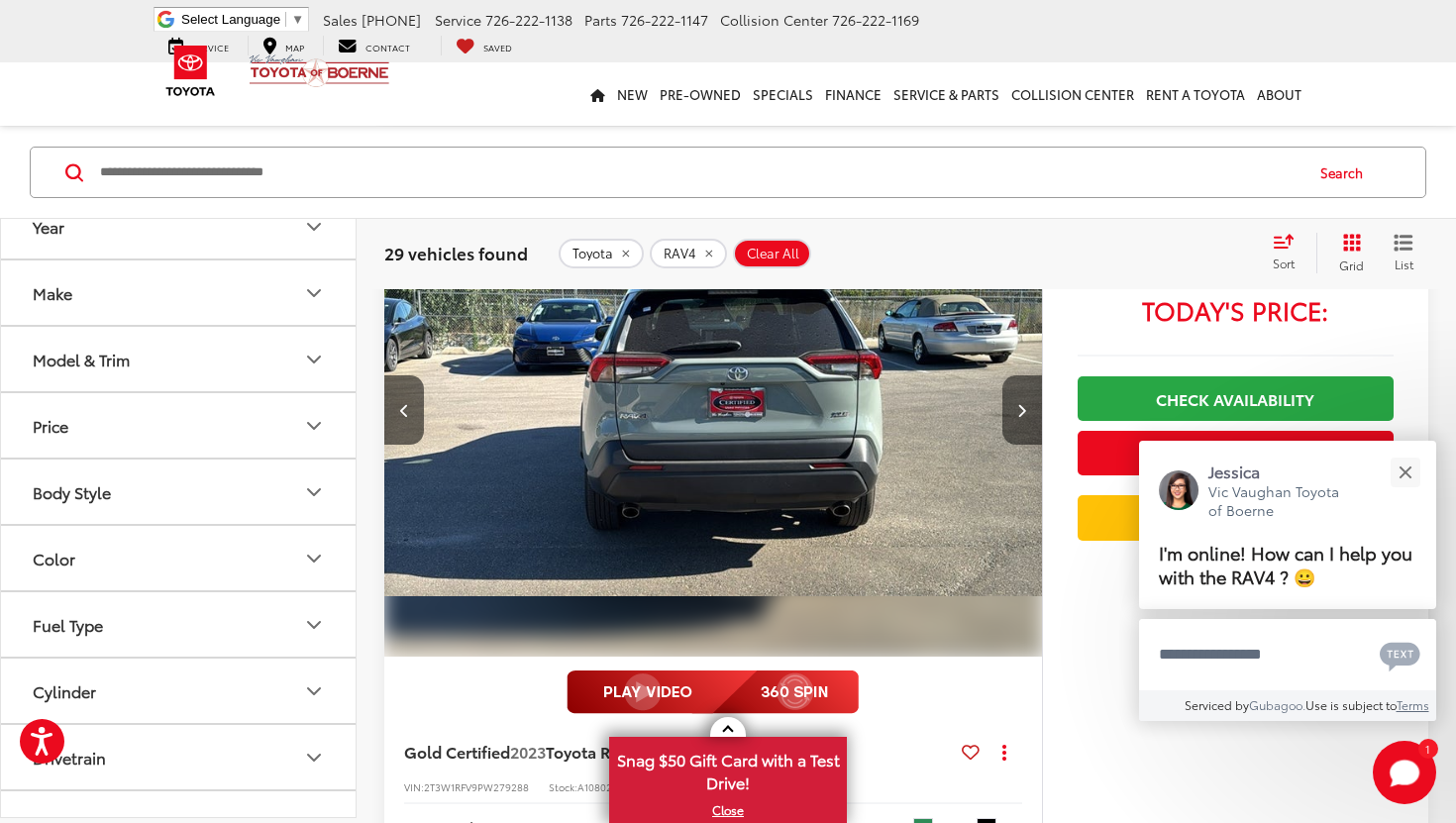 click at bounding box center [1021, 410] 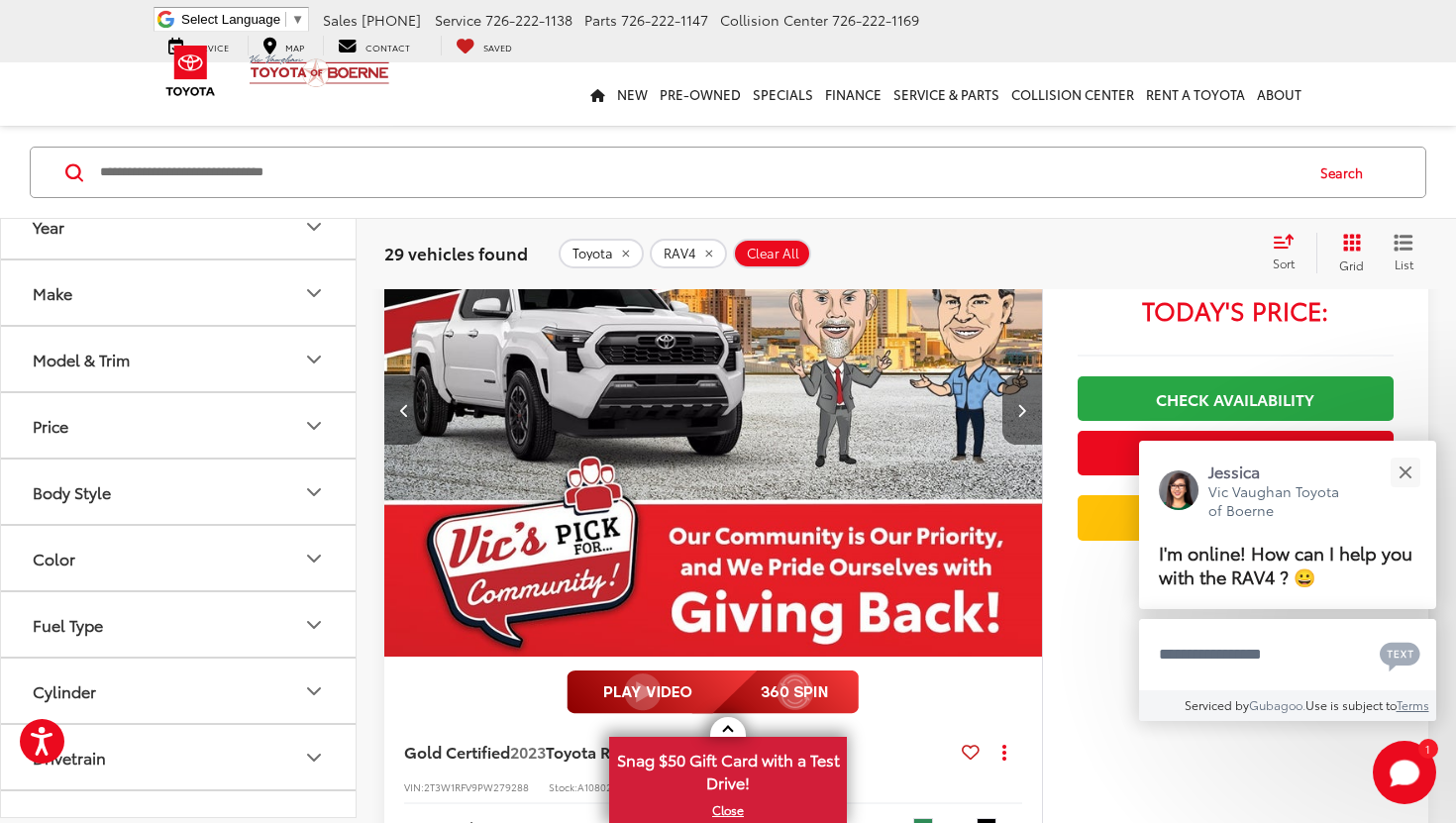 click at bounding box center (1021, 410) 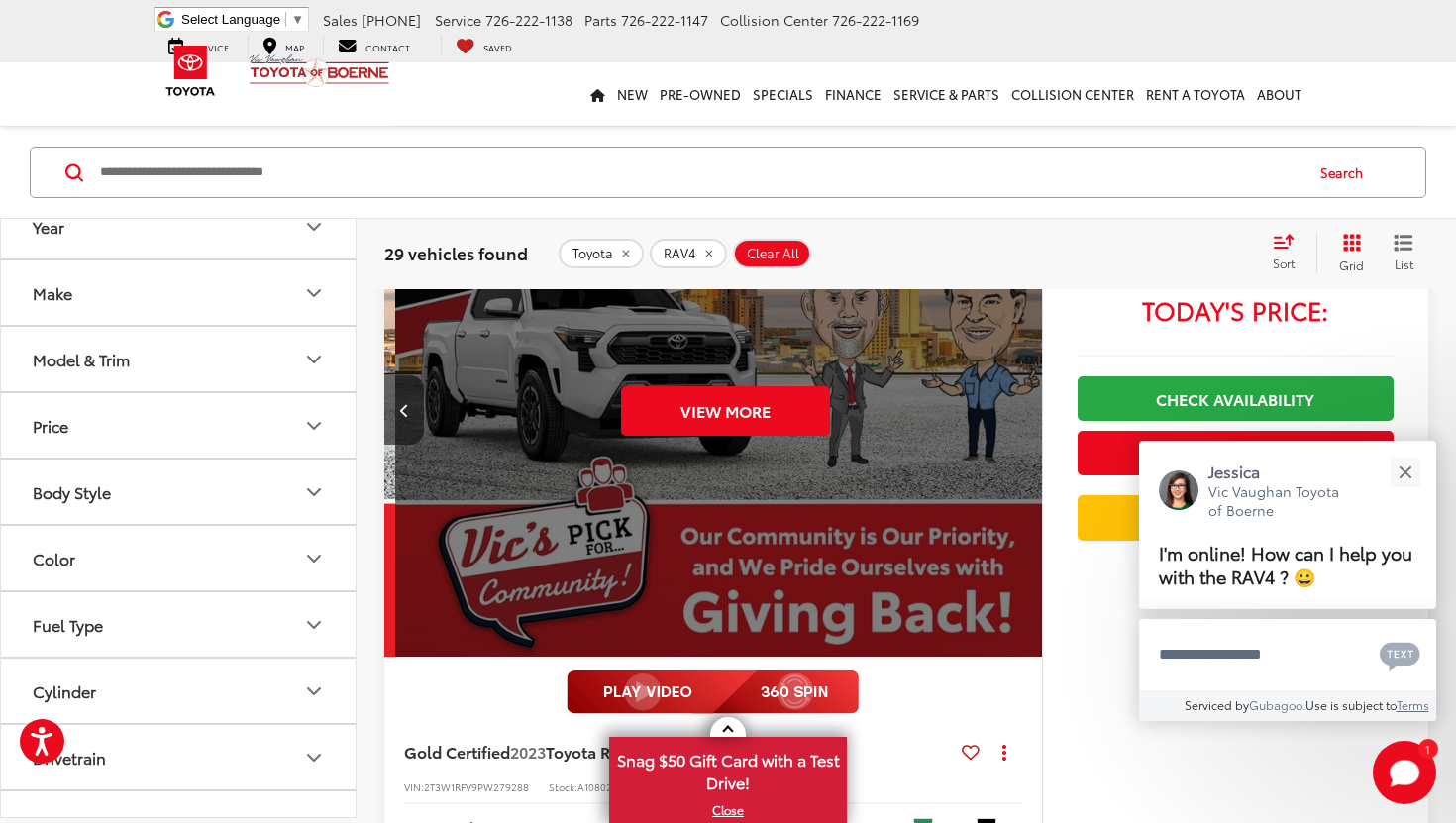 scroll, scrollTop: 0, scrollLeft: 3303, axis: horizontal 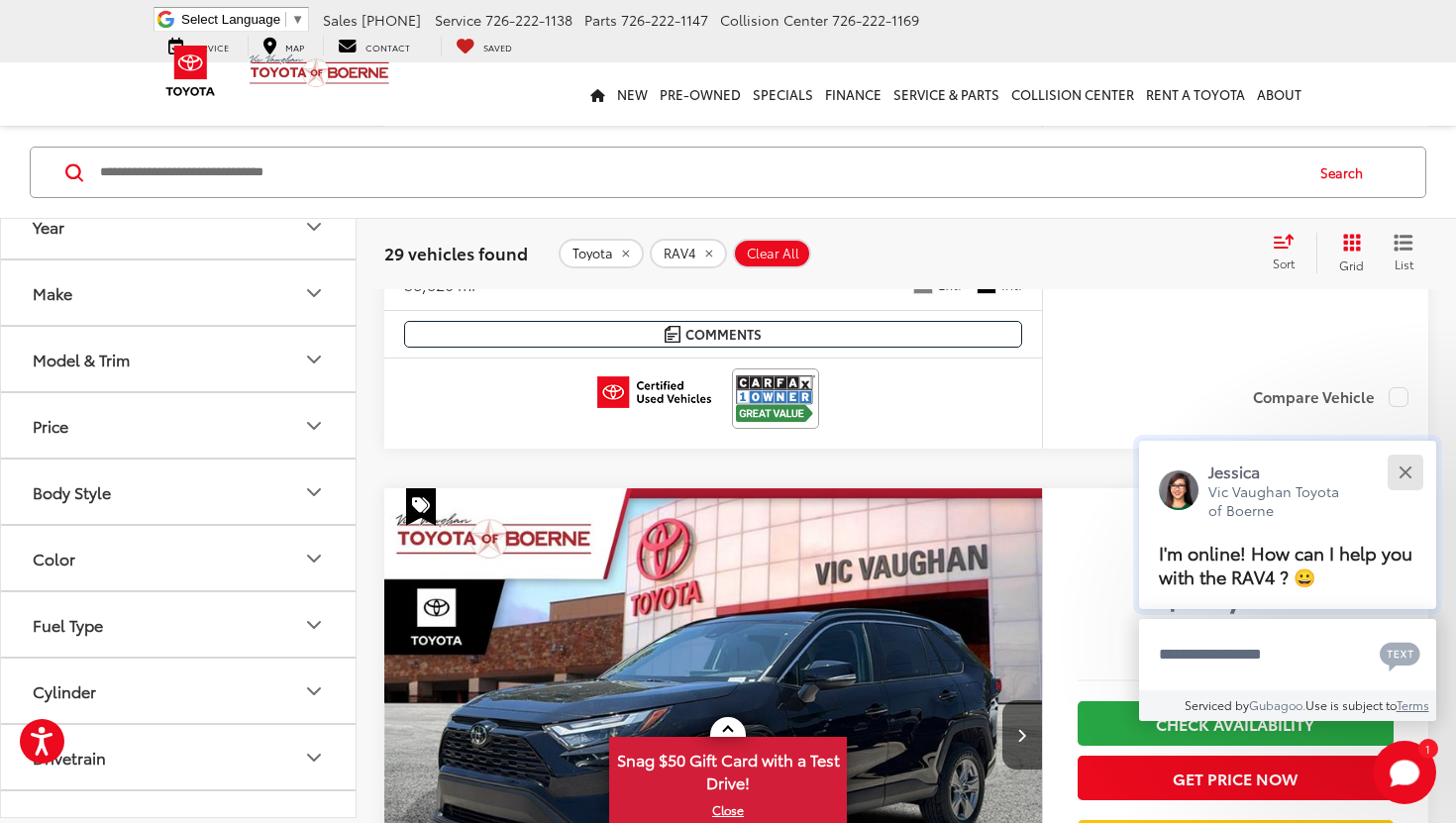 click at bounding box center (1404, 471) 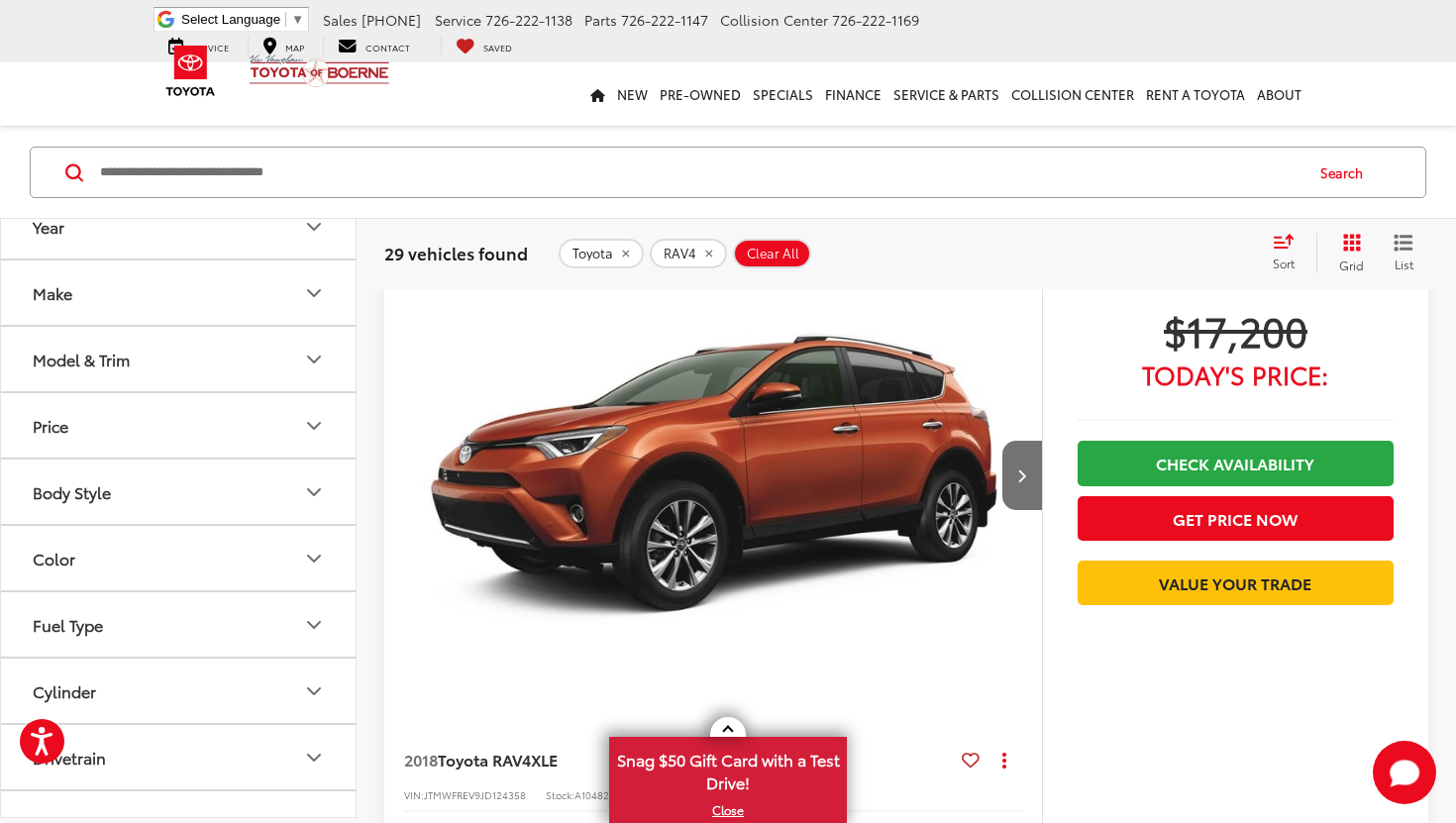 scroll, scrollTop: 0, scrollLeft: 0, axis: both 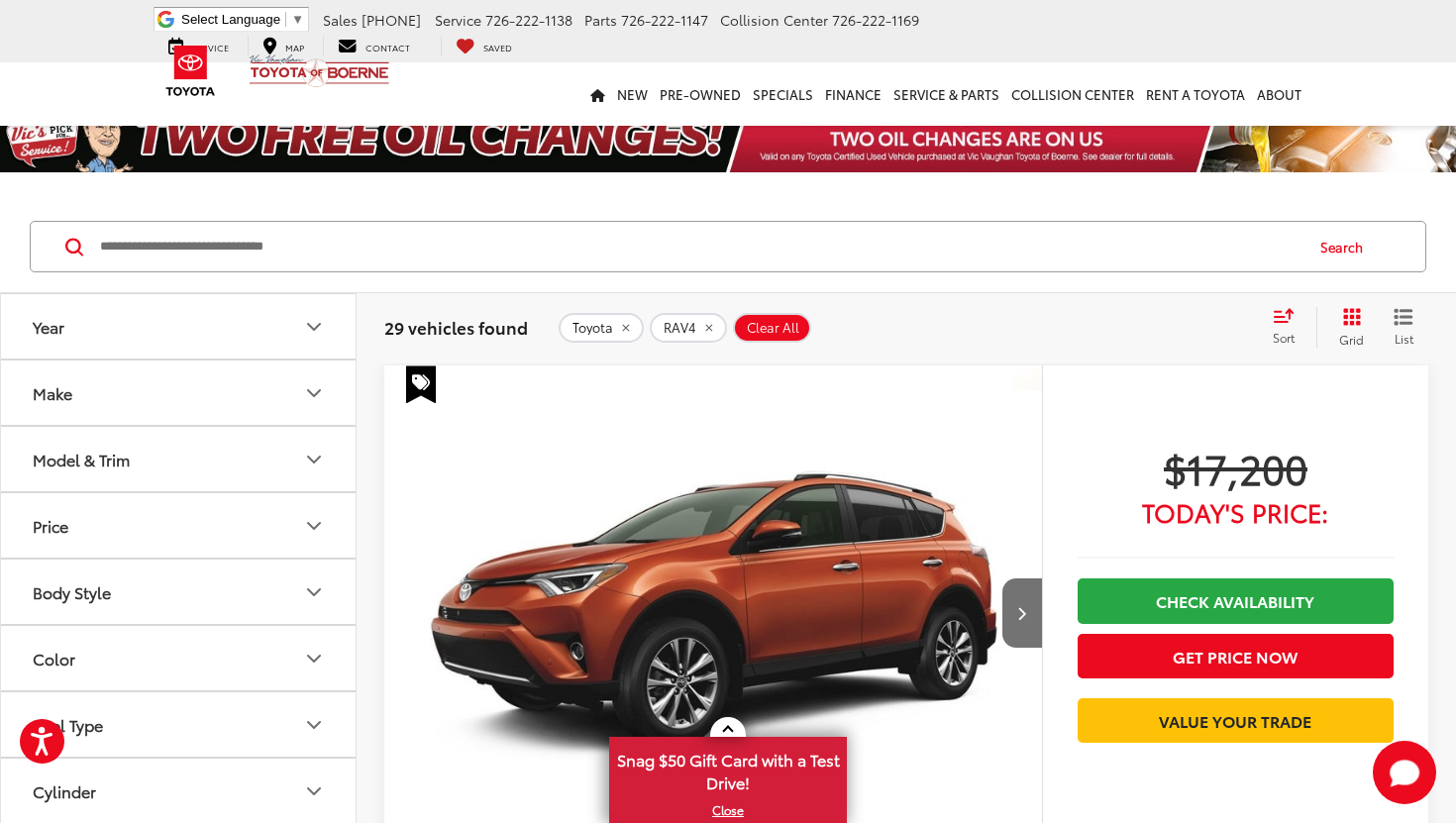click 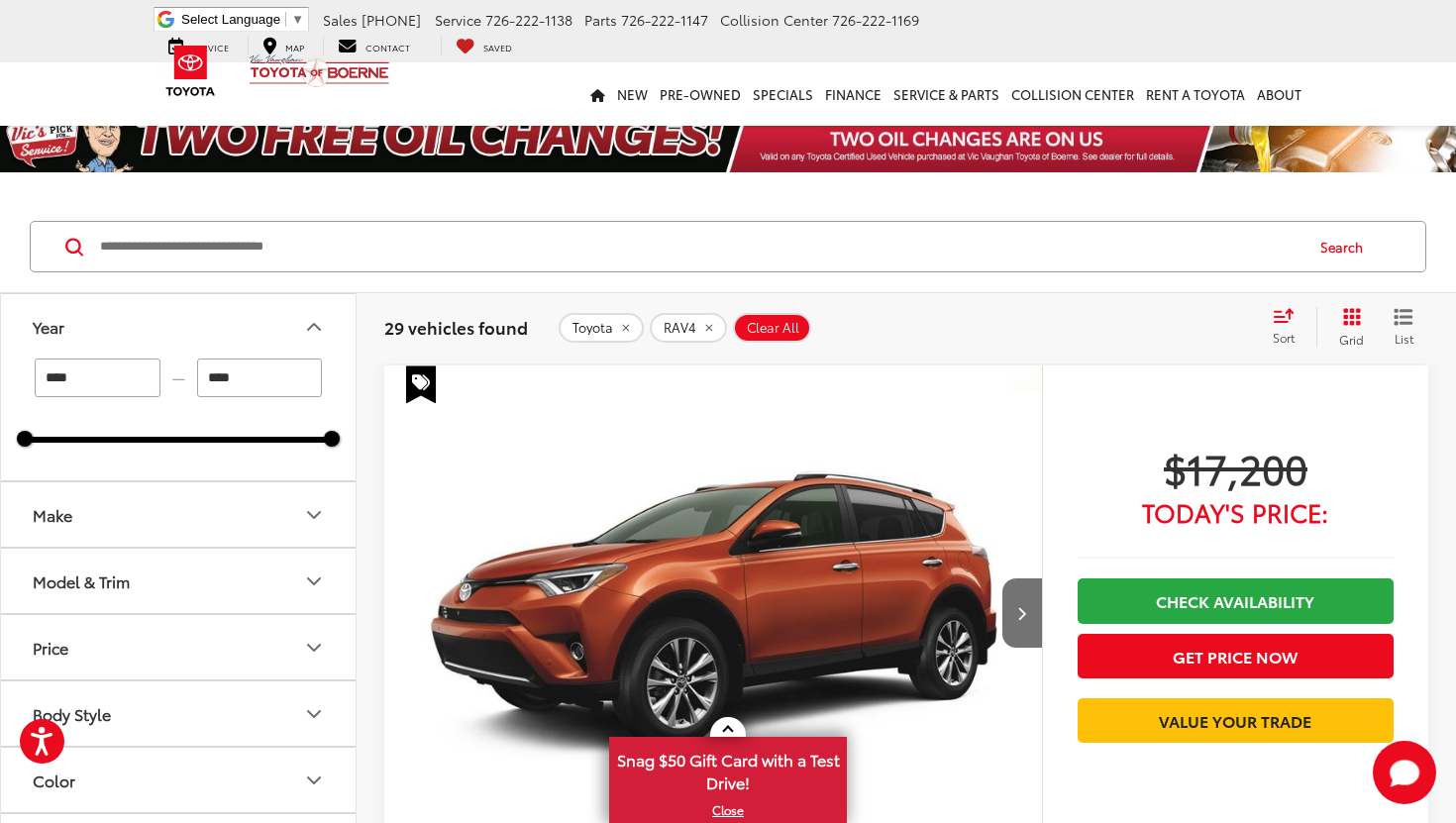 click 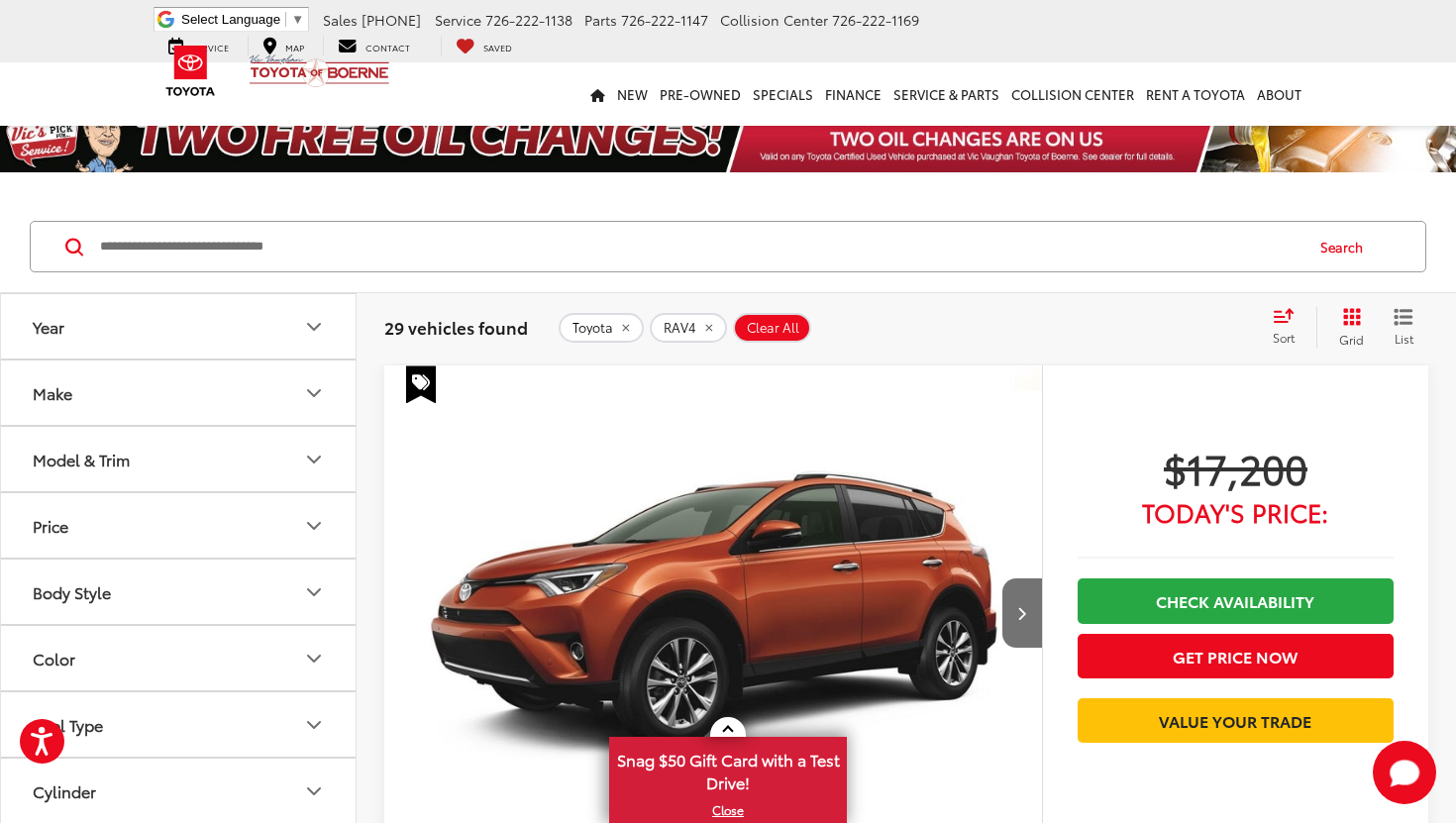 click on "Make" at bounding box center [179, 392] 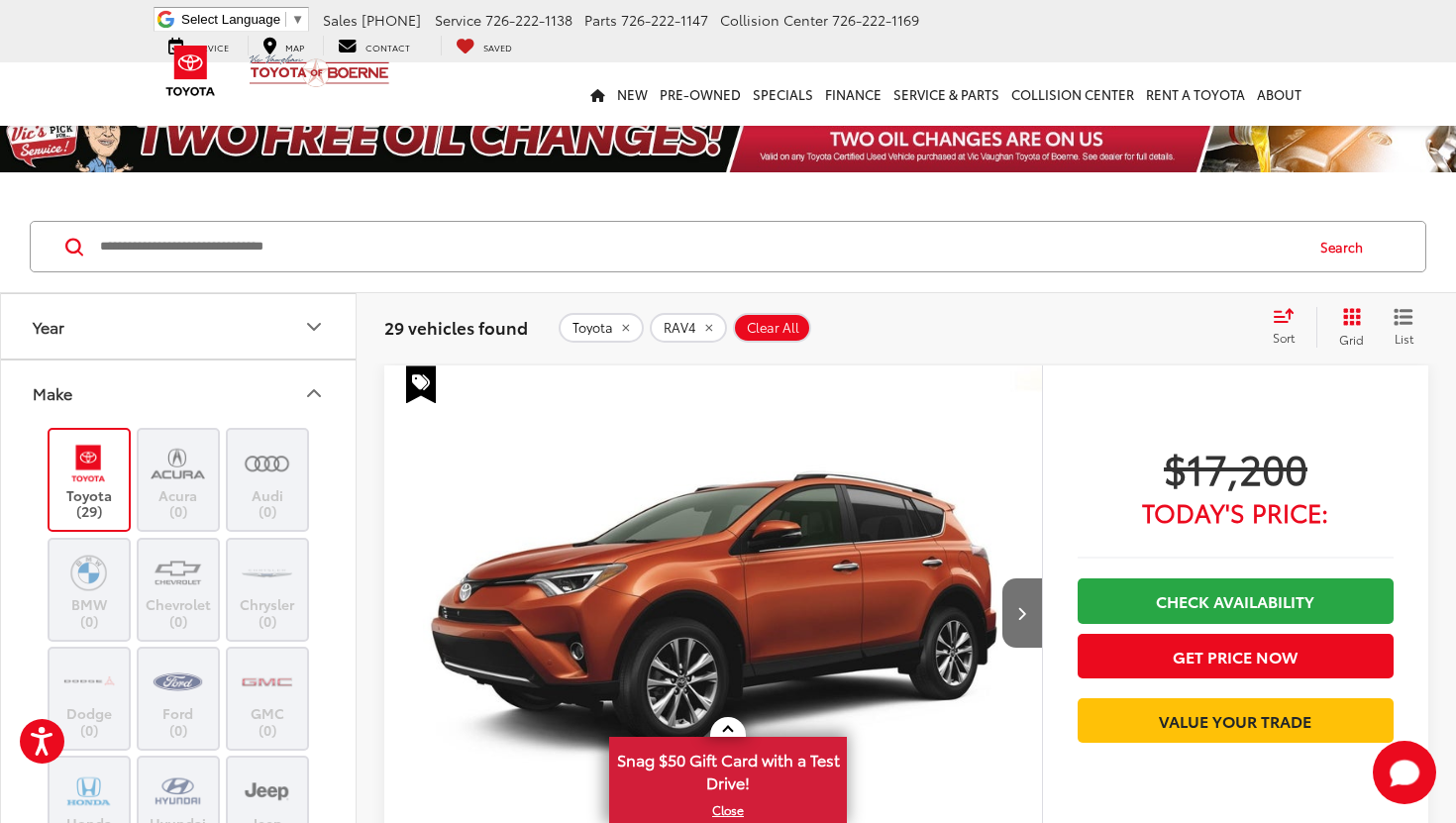 click 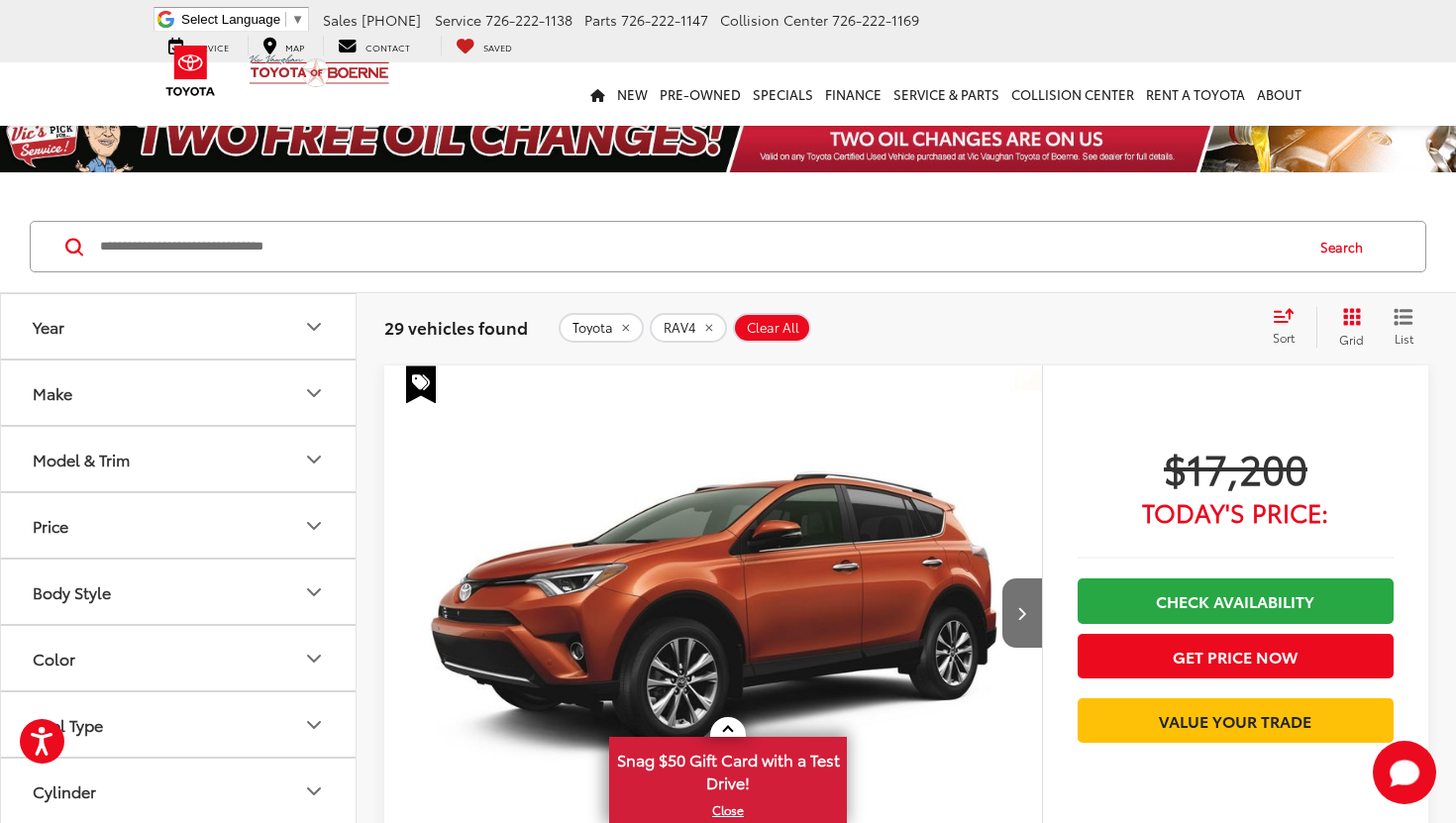 click 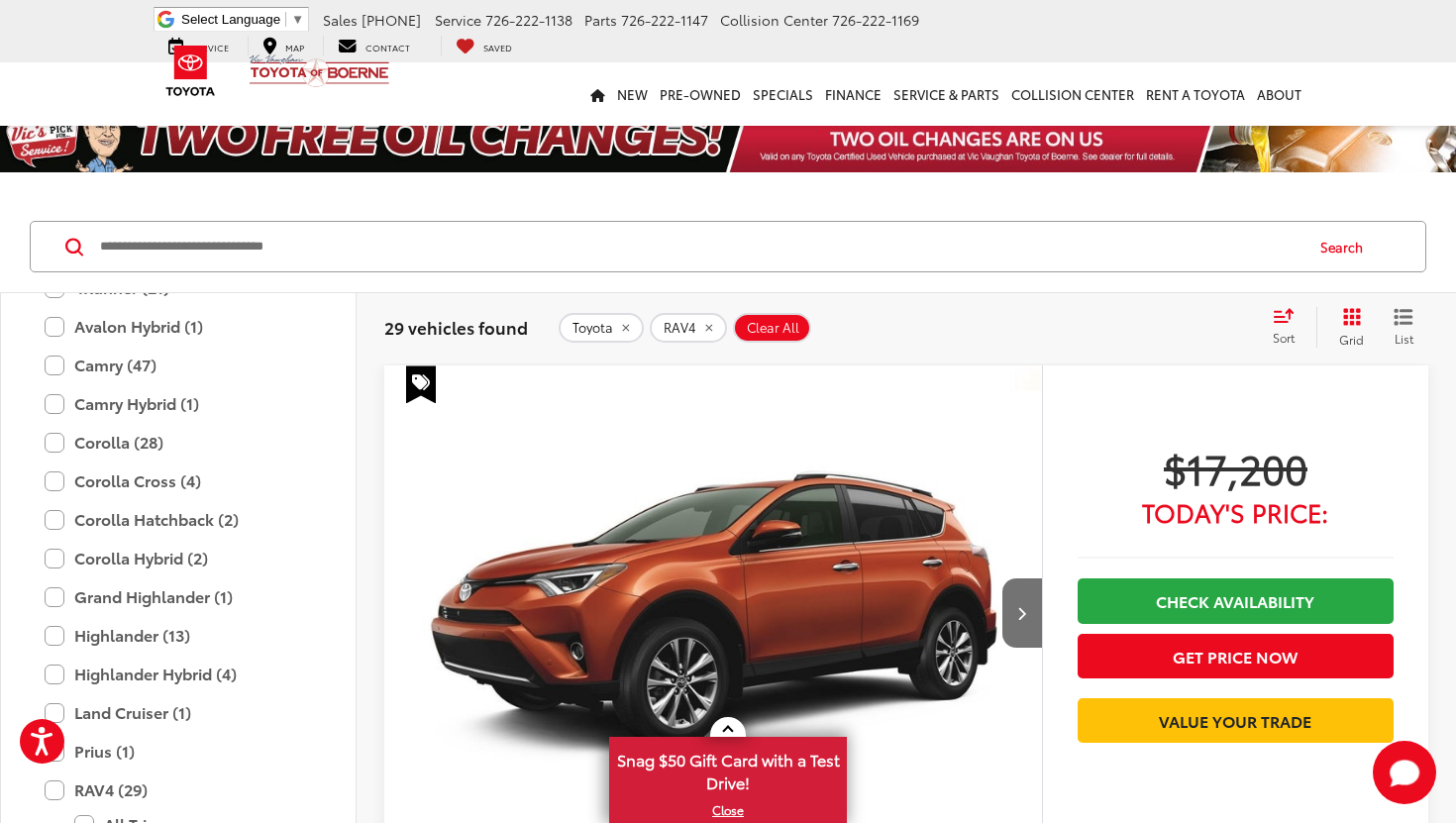 scroll, scrollTop: 427, scrollLeft: 0, axis: vertical 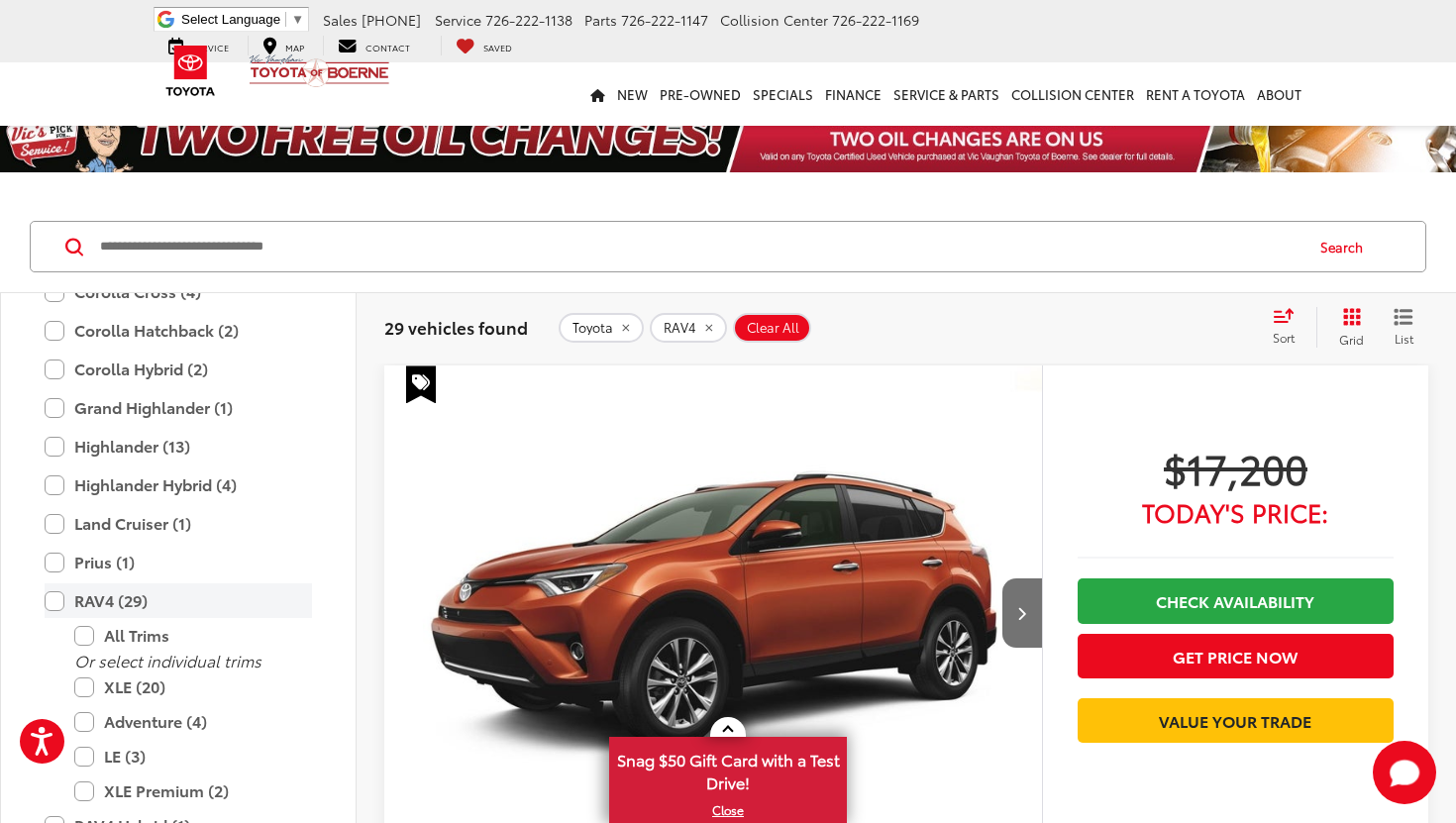 click on "RAV4 (29)" at bounding box center [178, 600] 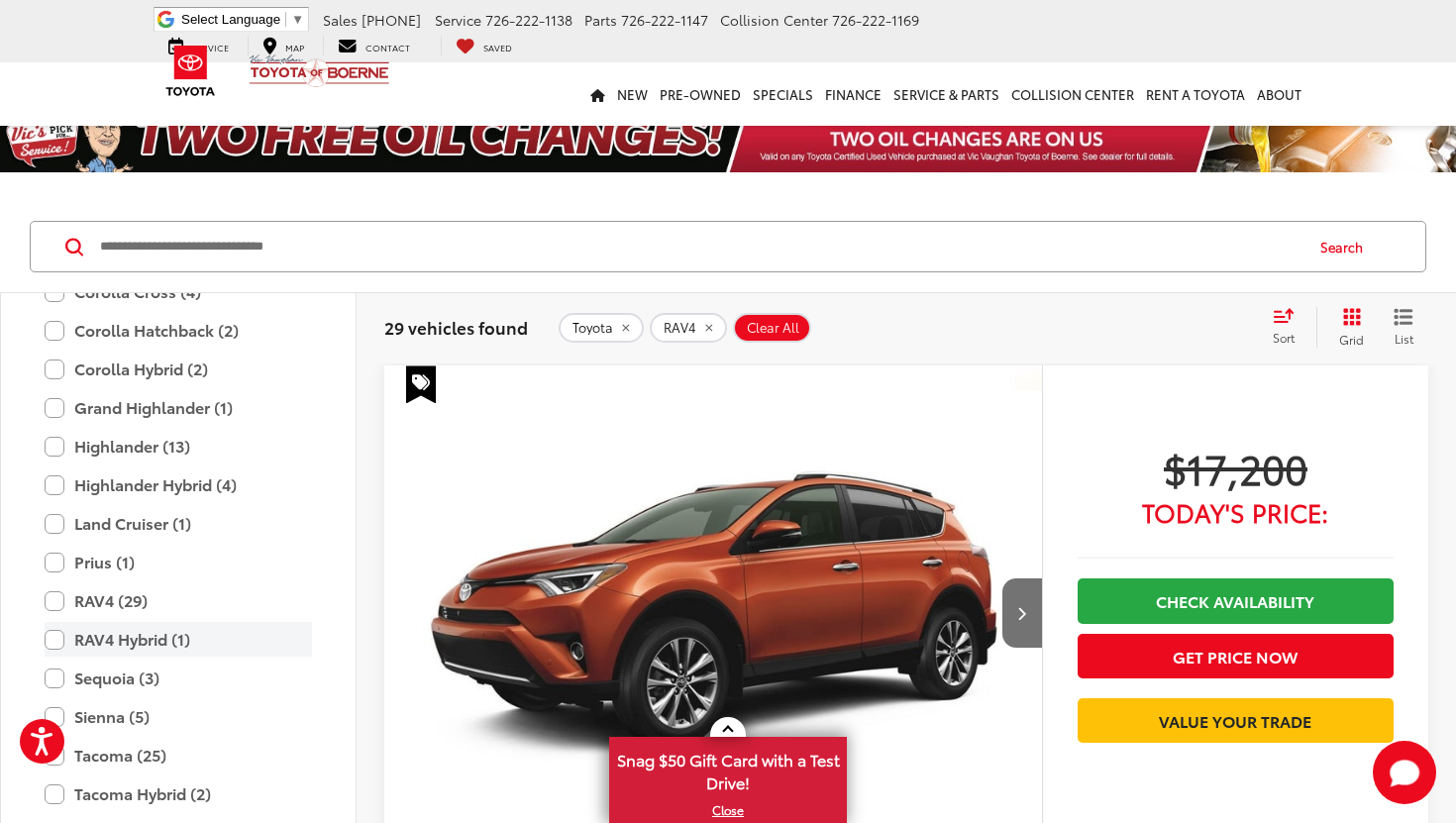 scroll, scrollTop: 446, scrollLeft: 0, axis: vertical 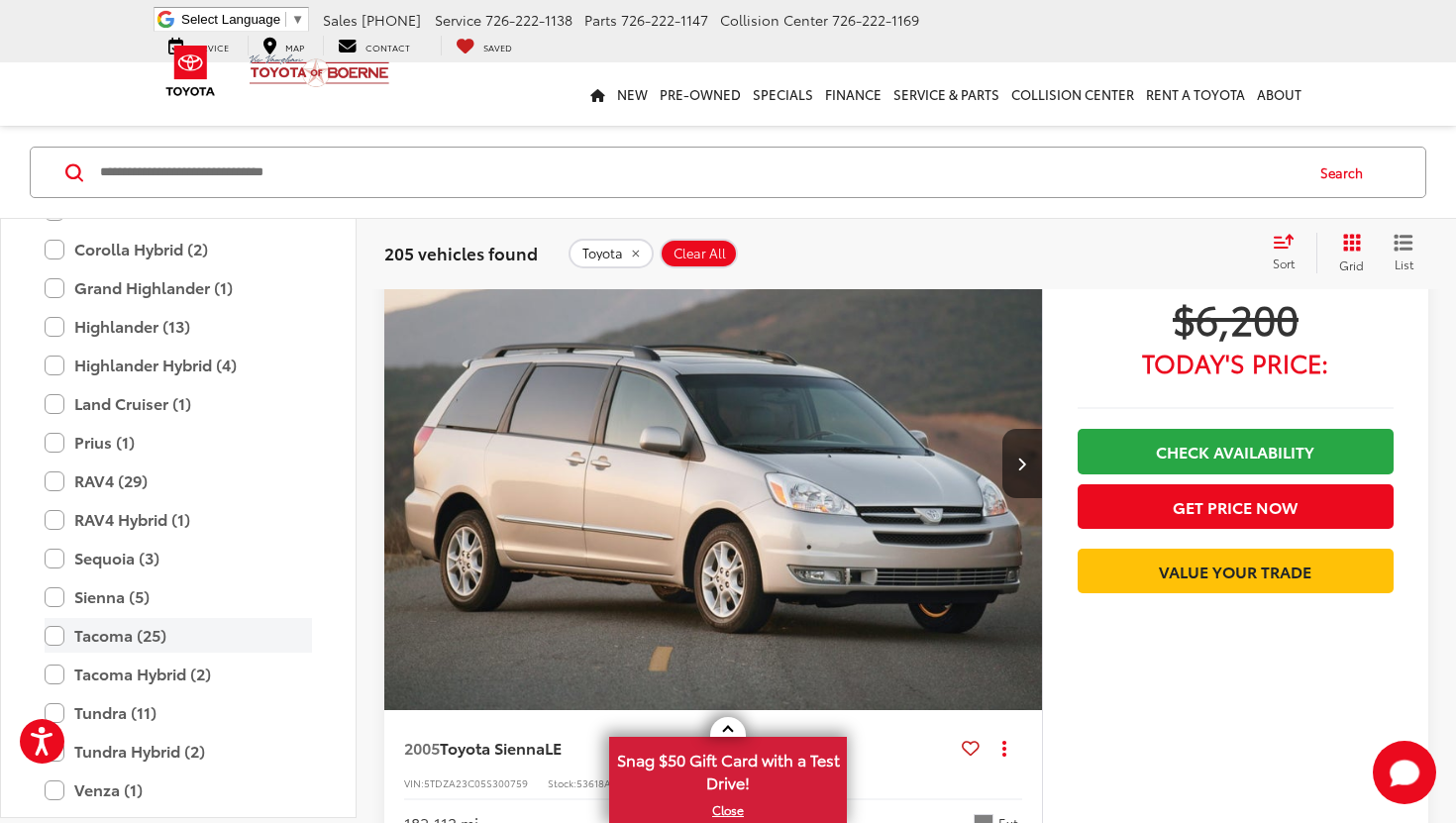 click on "Tacoma (25)" at bounding box center (178, 635) 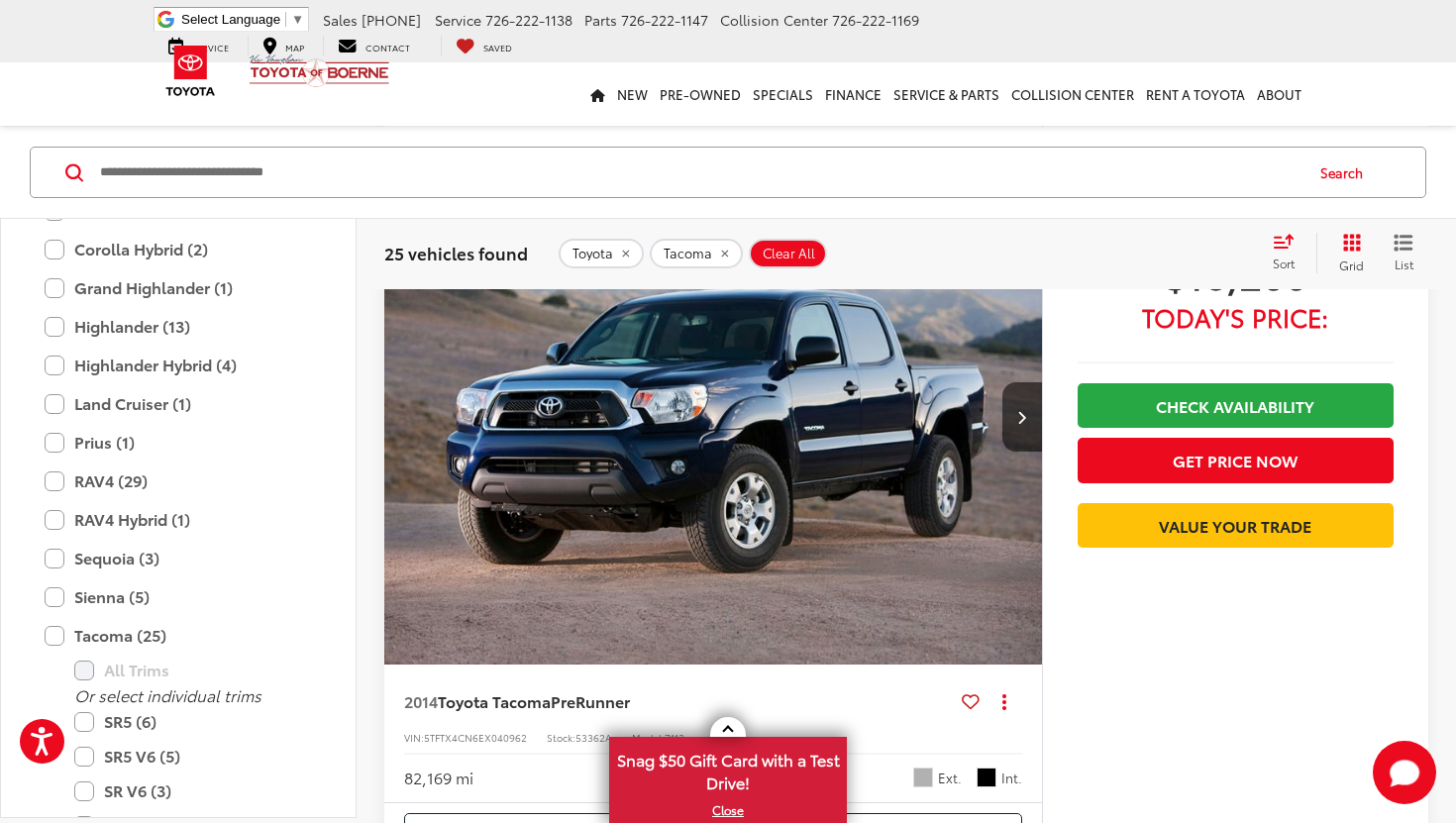 scroll, scrollTop: 1004, scrollLeft: 0, axis: vertical 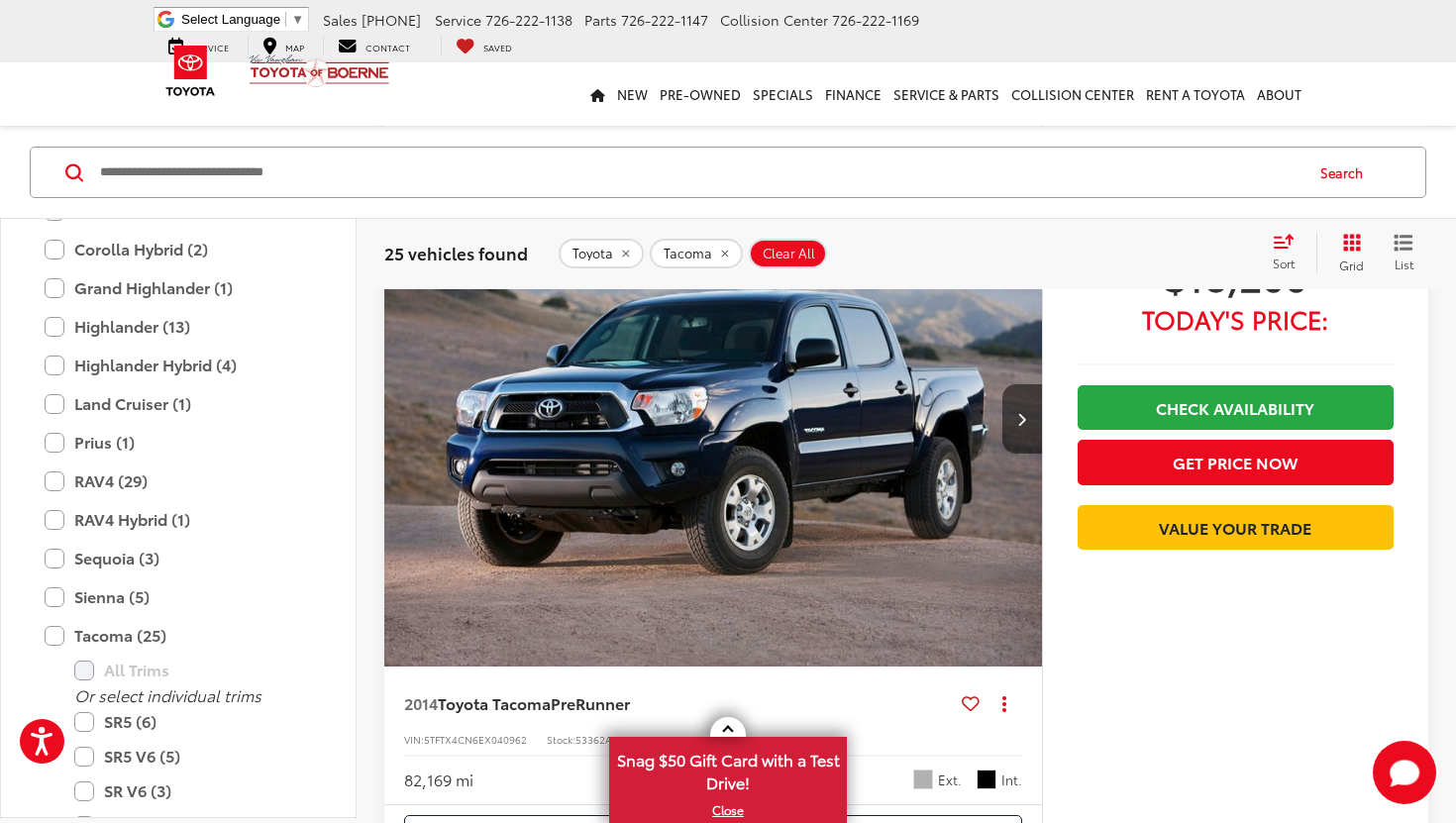 click at bounding box center [1021, 419] 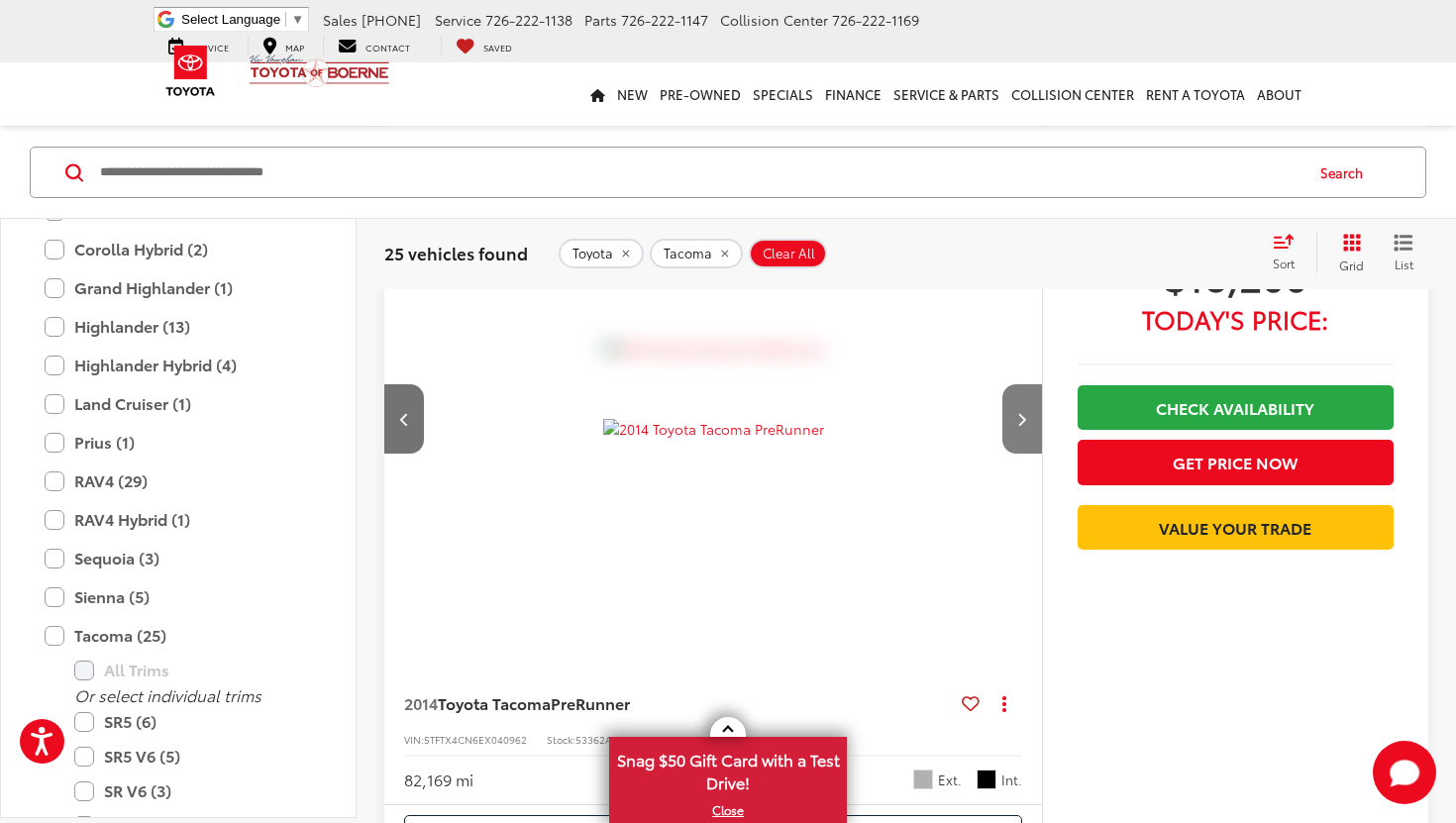 click at bounding box center (1021, 419) 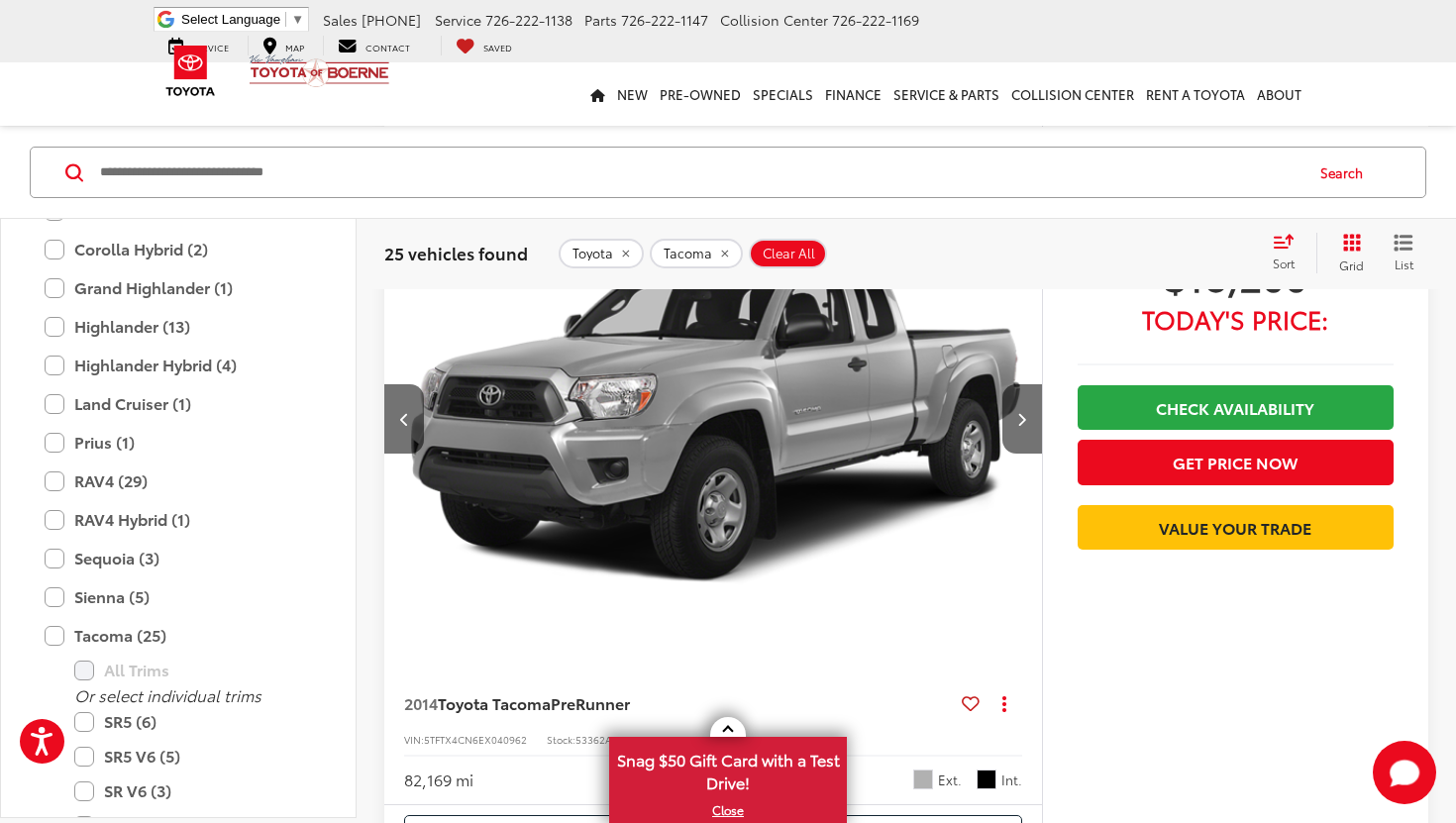 scroll, scrollTop: 0, scrollLeft: 1321, axis: horizontal 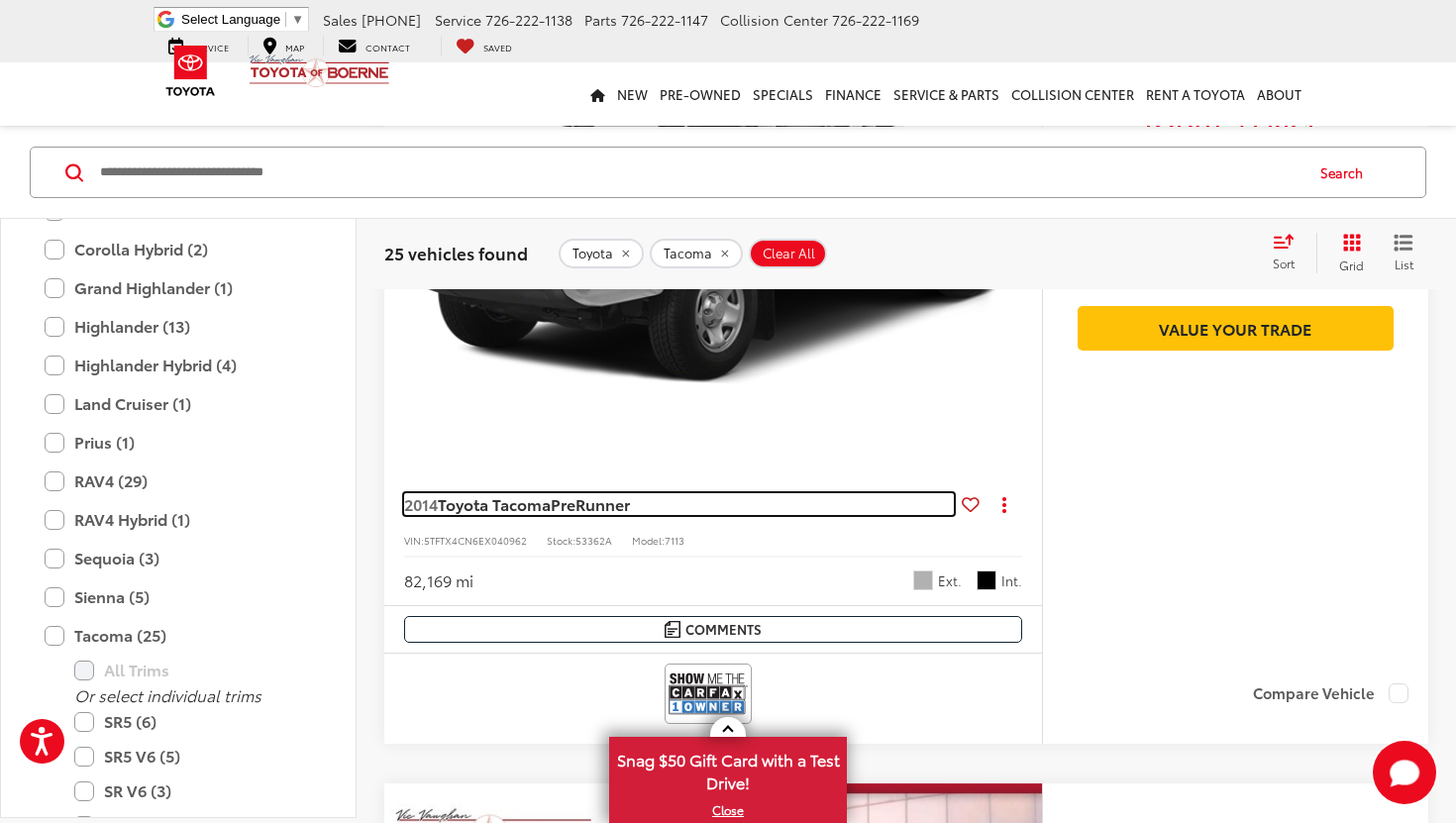 click on "PreRunner" at bounding box center [590, 503] 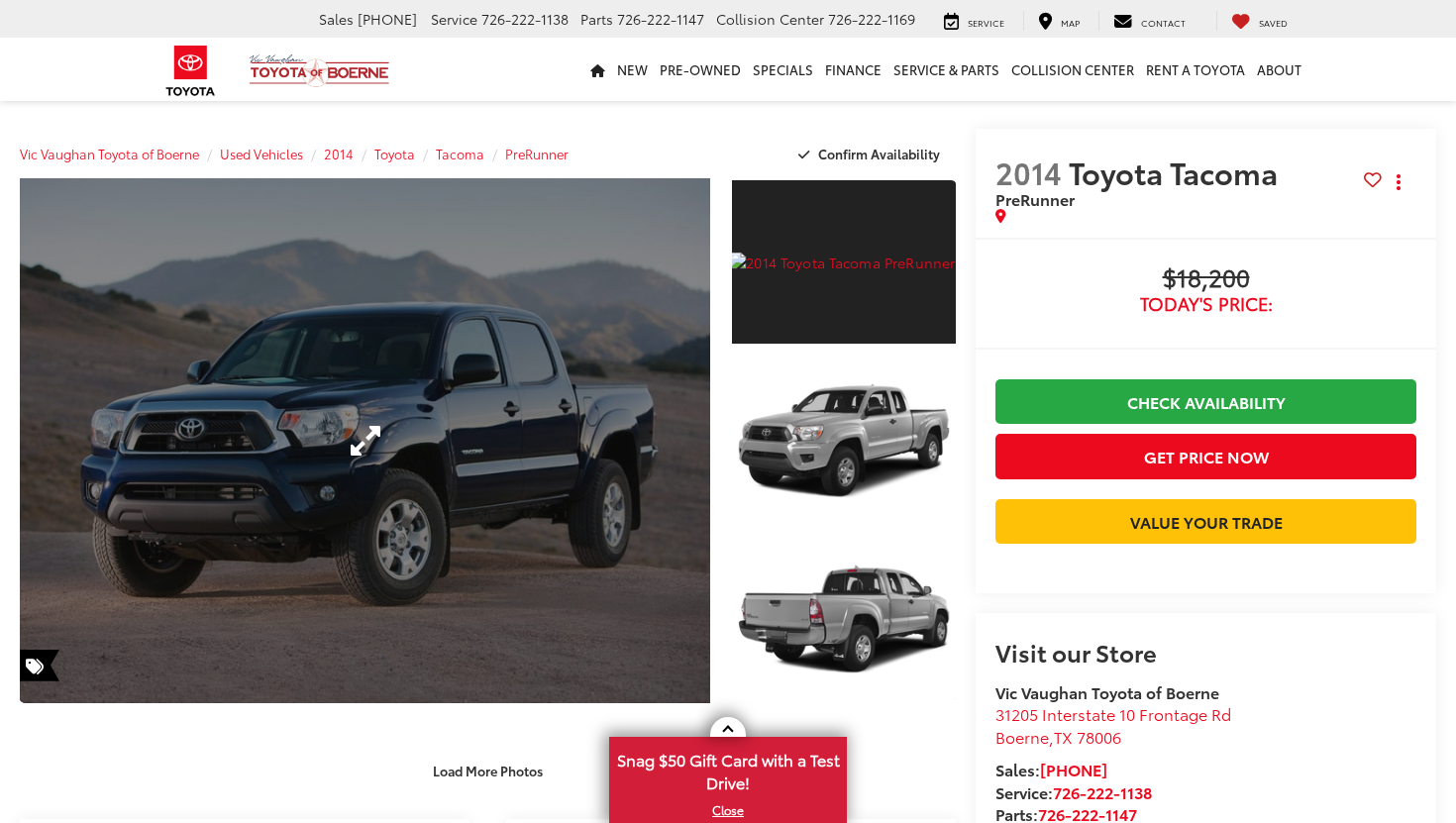scroll, scrollTop: 0, scrollLeft: 0, axis: both 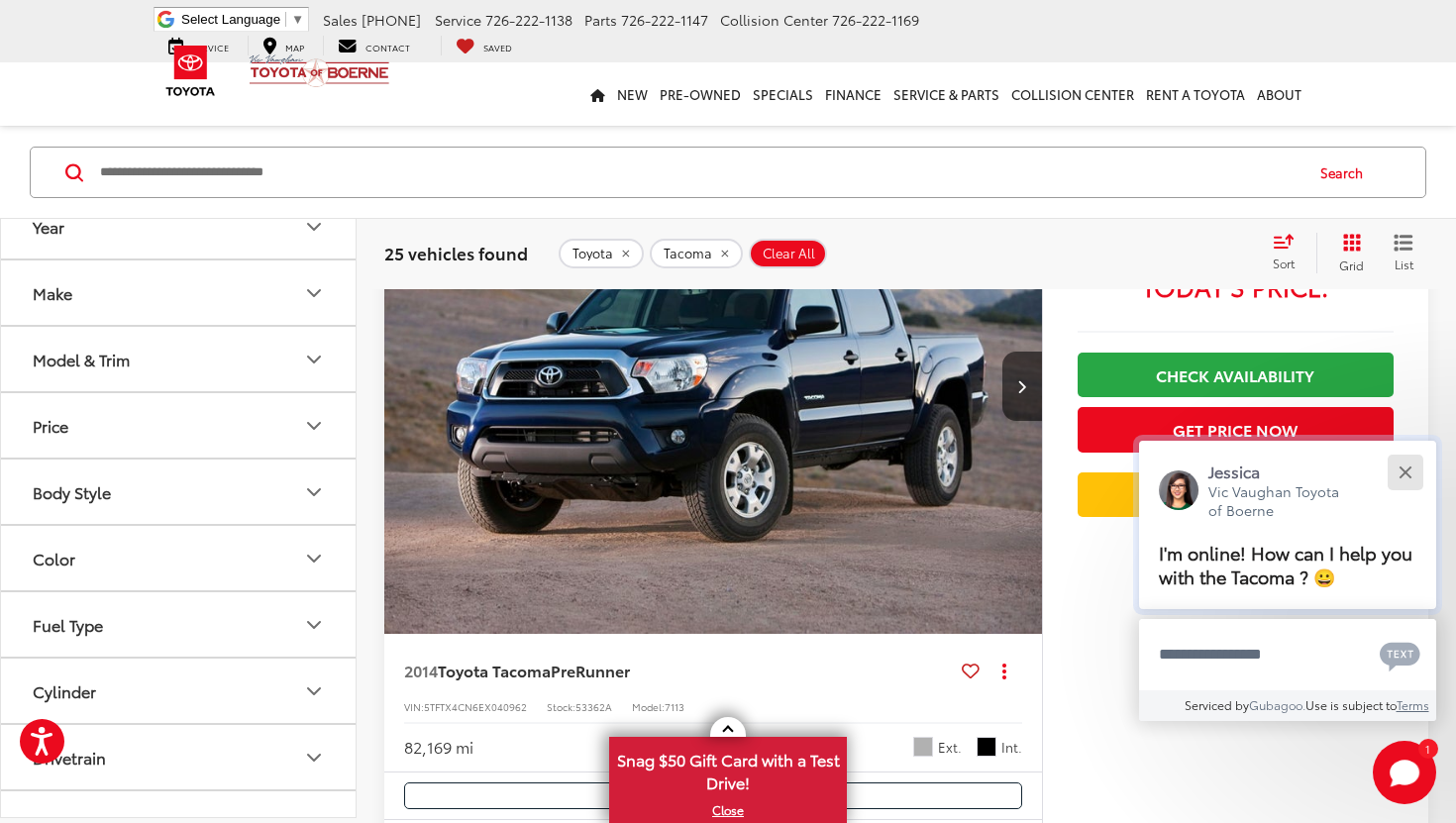 click at bounding box center (1404, 471) 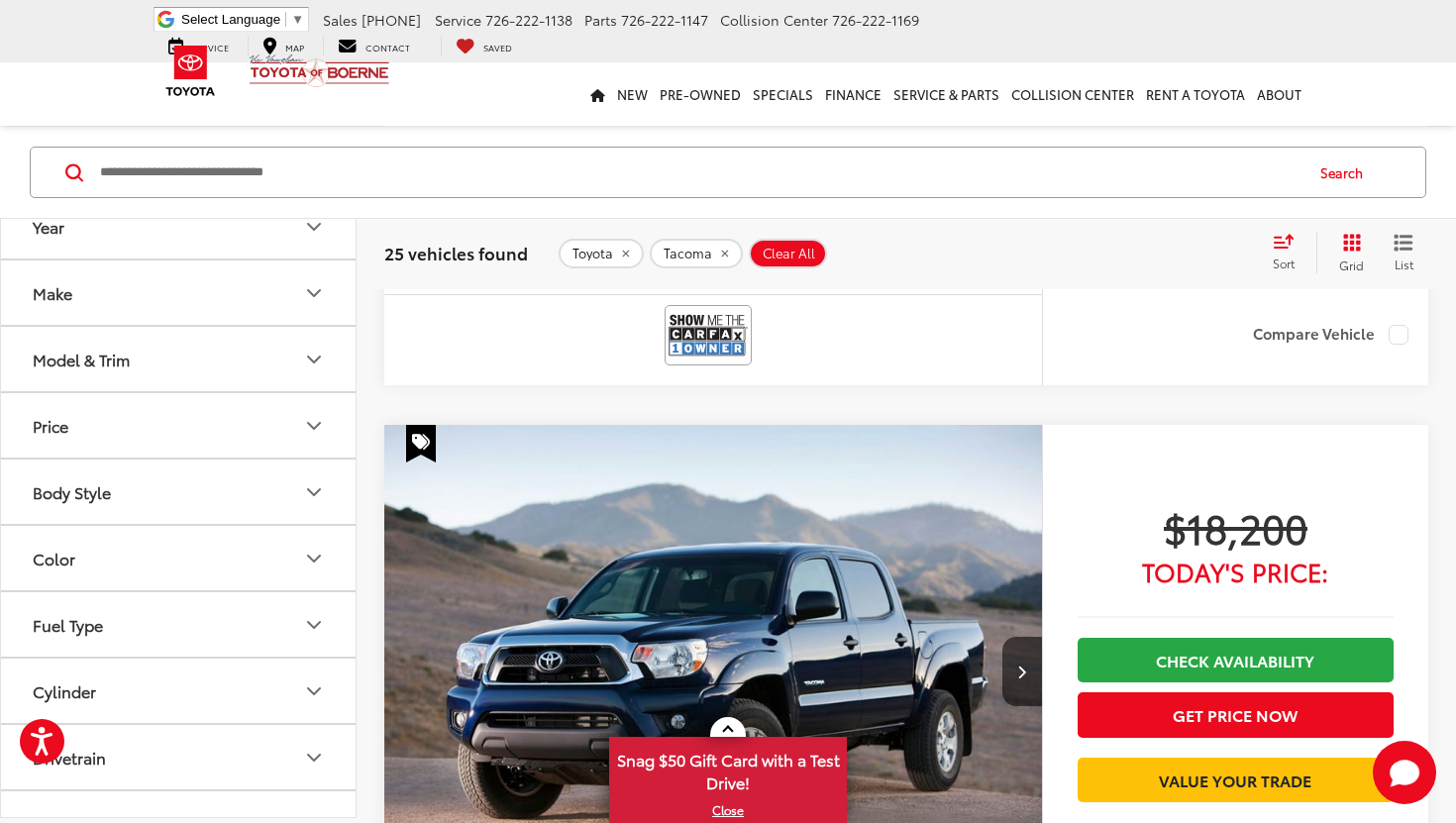 scroll, scrollTop: 103, scrollLeft: 0, axis: vertical 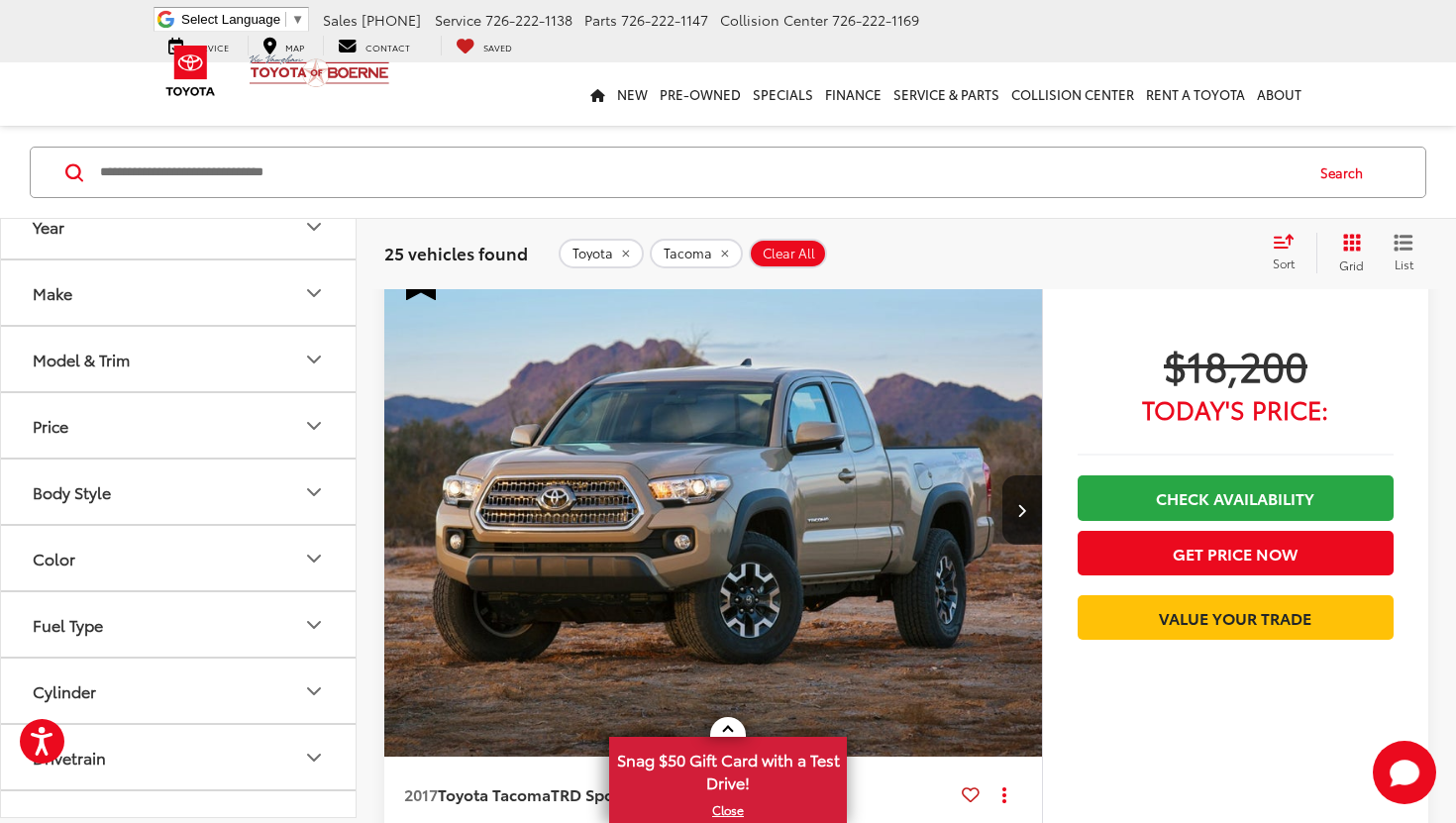 click 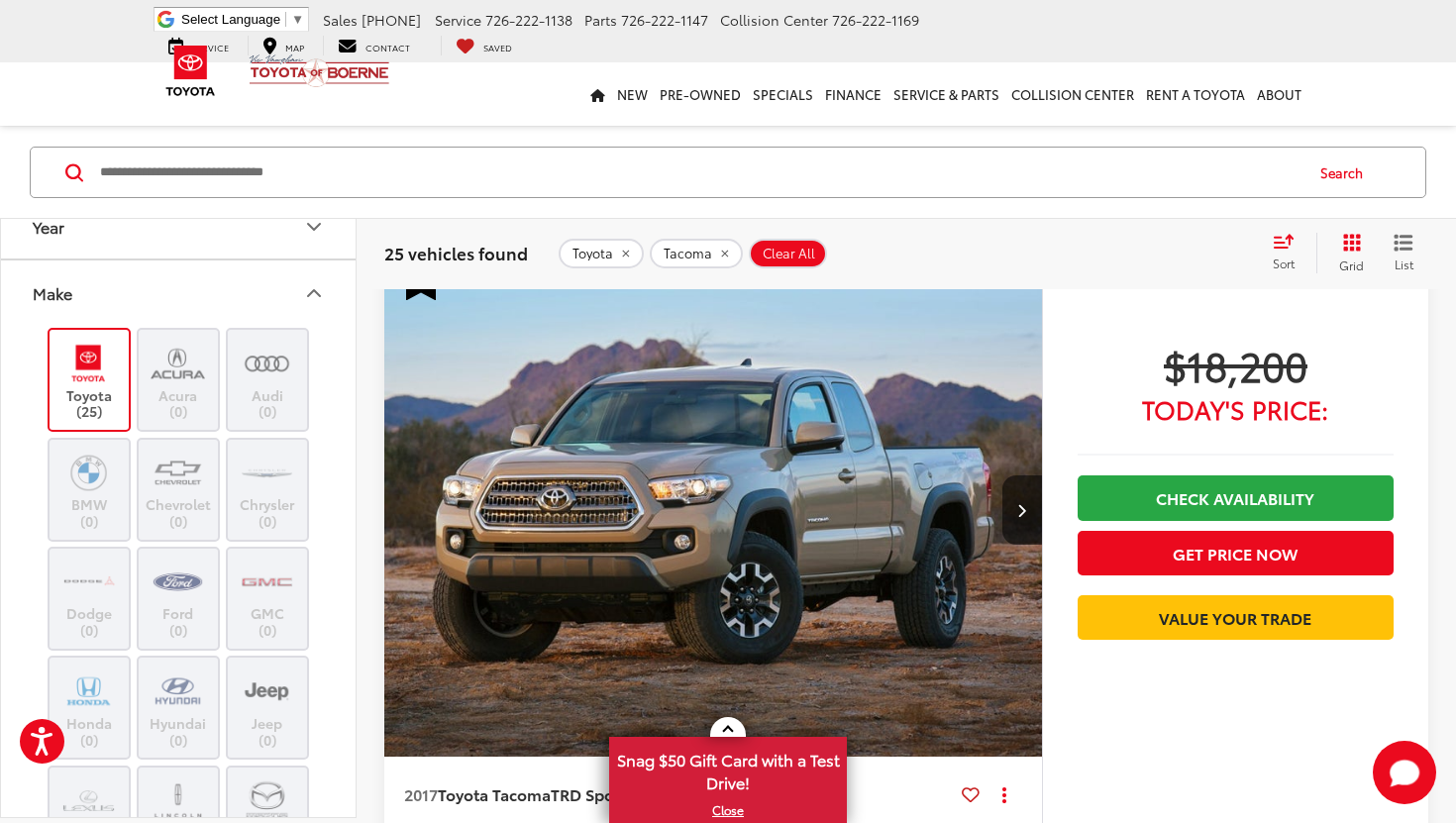 click 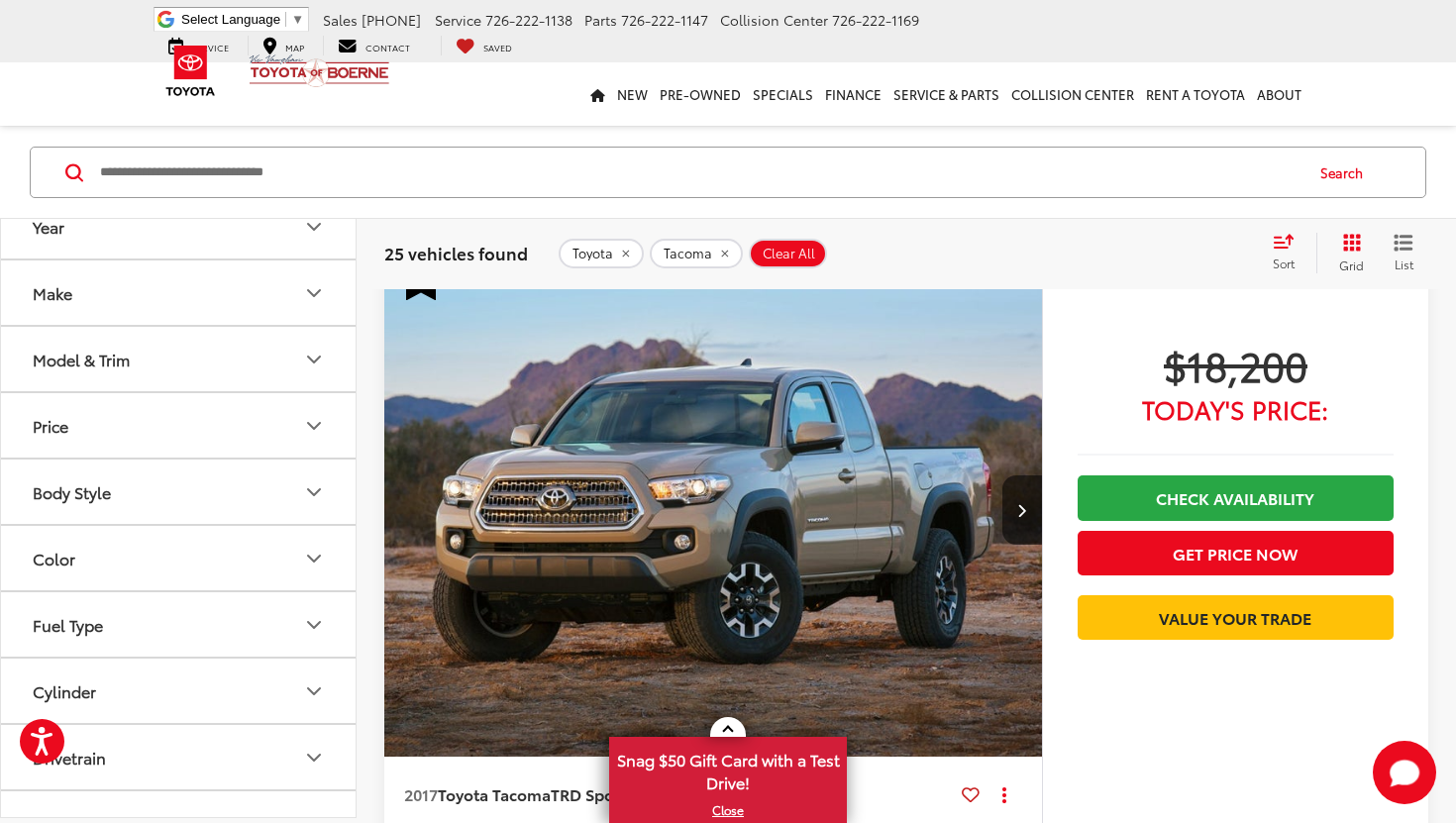 click on "Model & Trim" at bounding box center (179, 359) 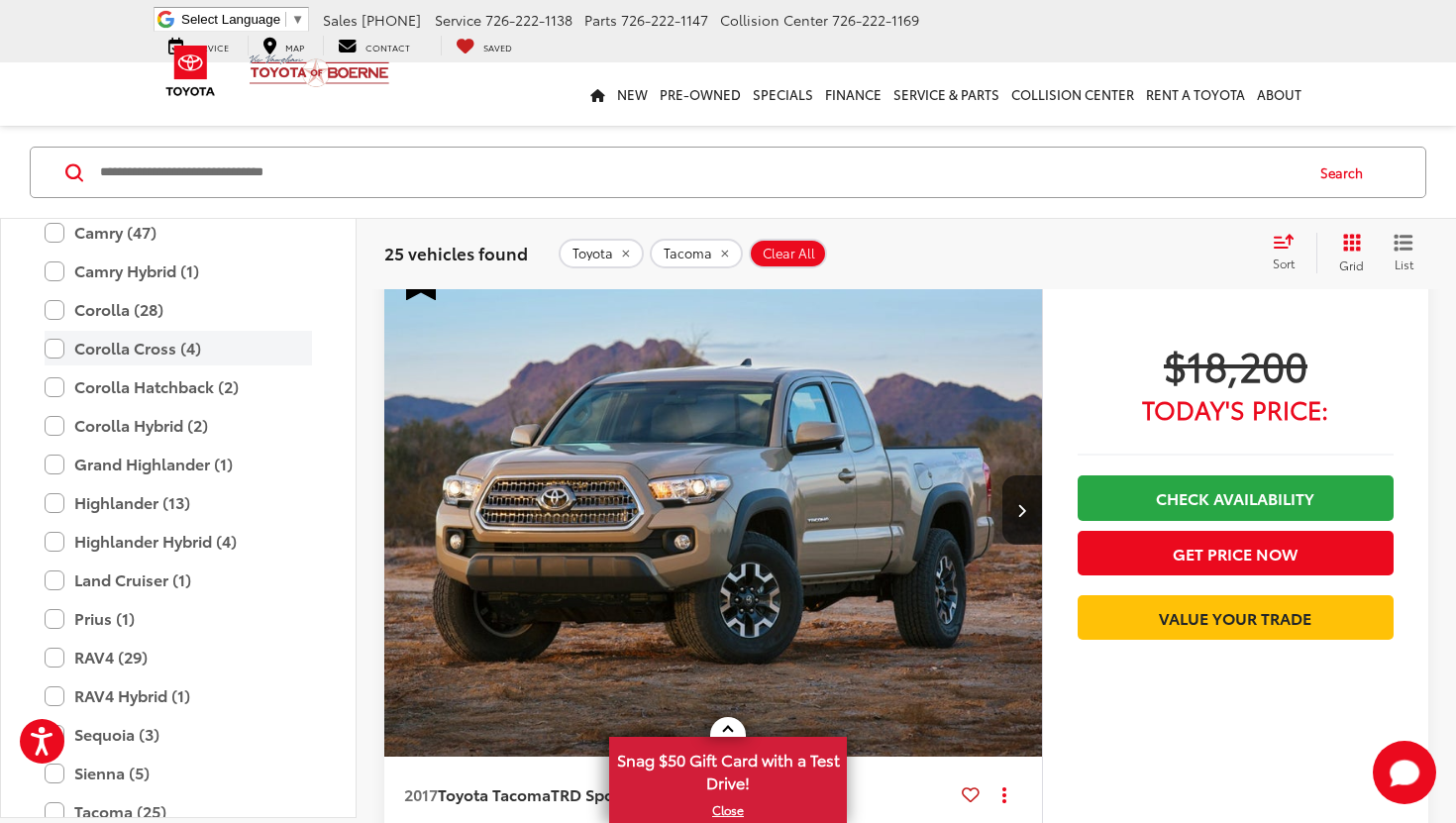 scroll, scrollTop: 272, scrollLeft: 0, axis: vertical 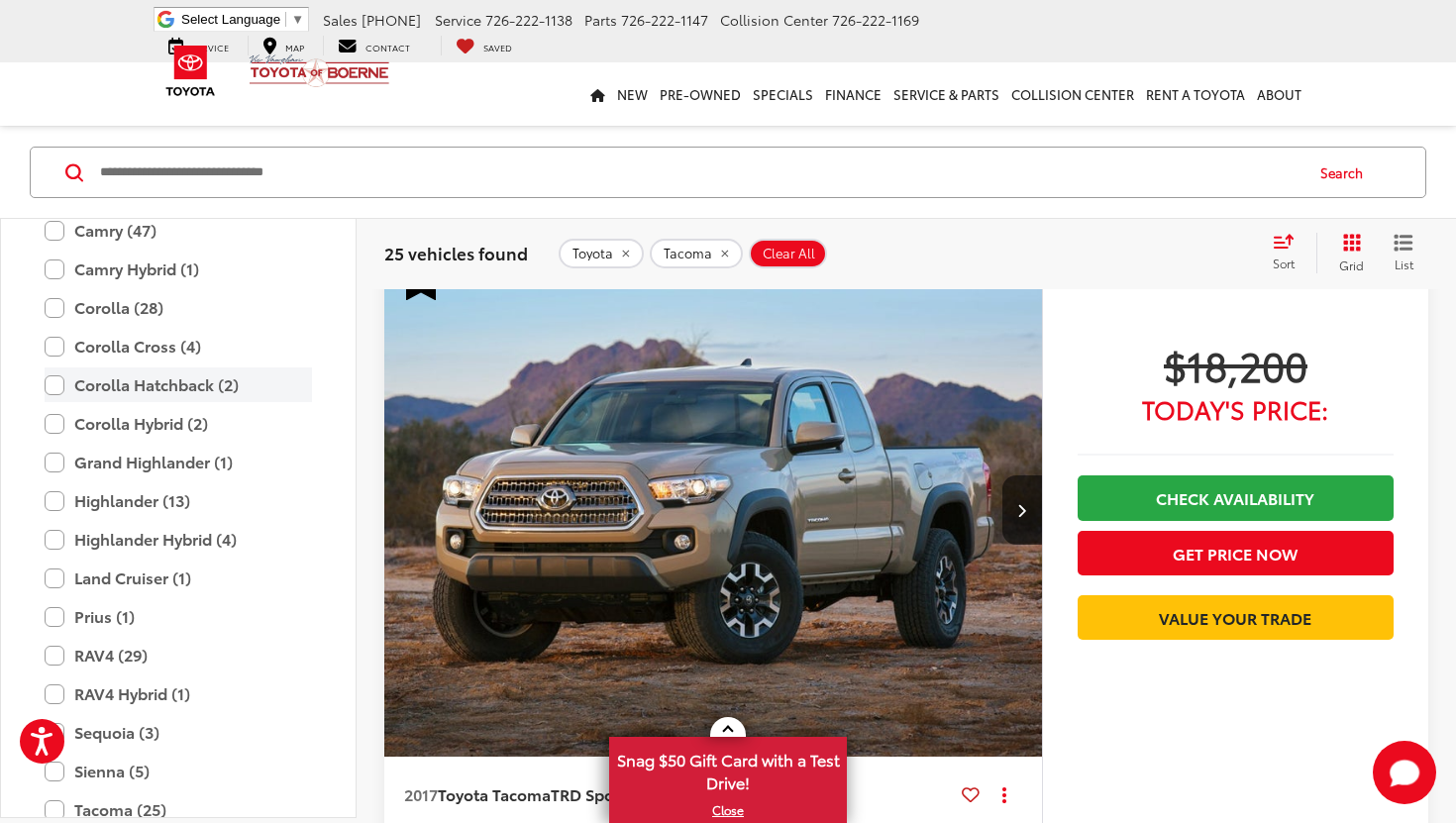 click on "Corolla Hatchback (2)" at bounding box center [178, 384] 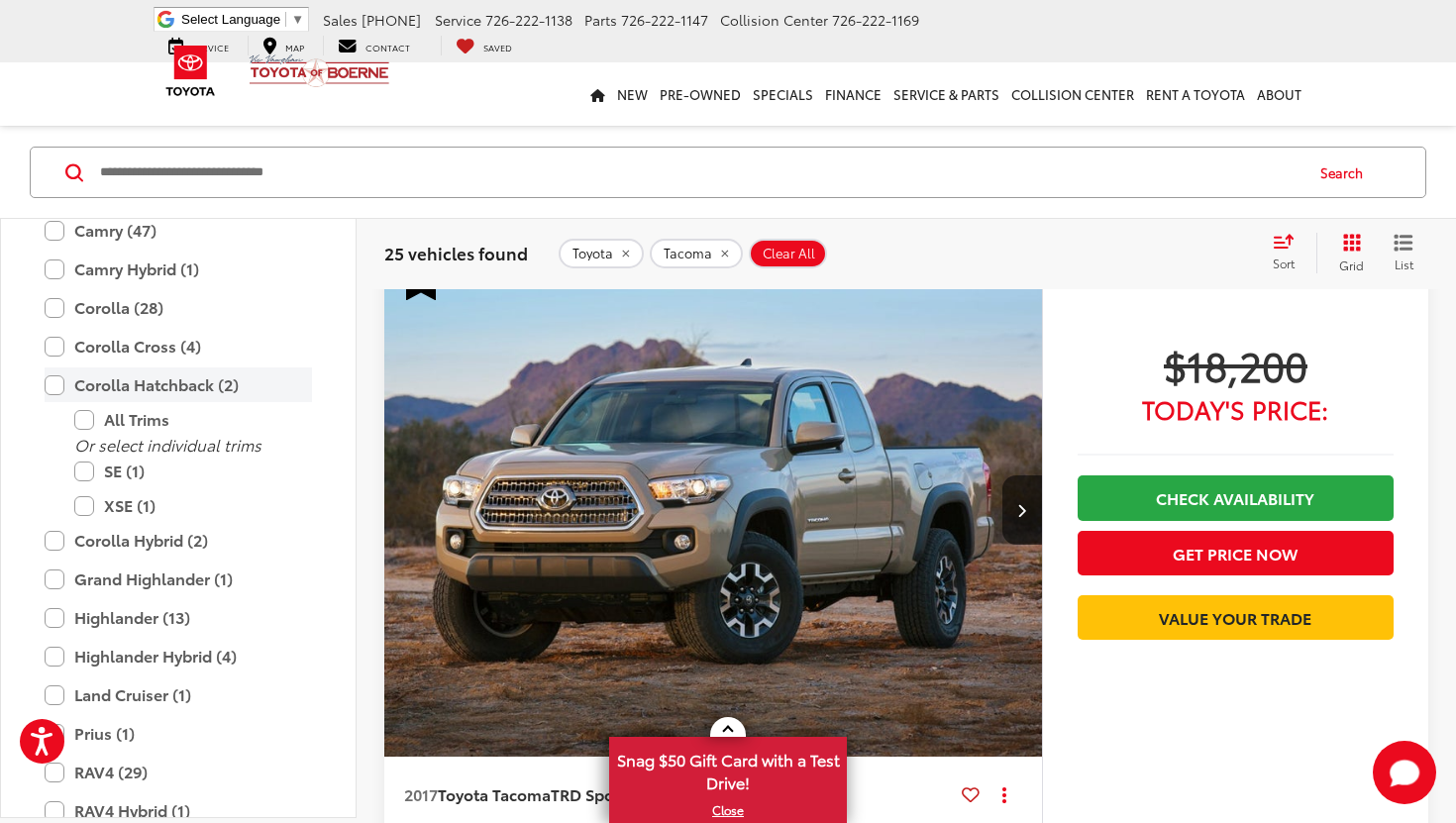 scroll, scrollTop: 75, scrollLeft: 0, axis: vertical 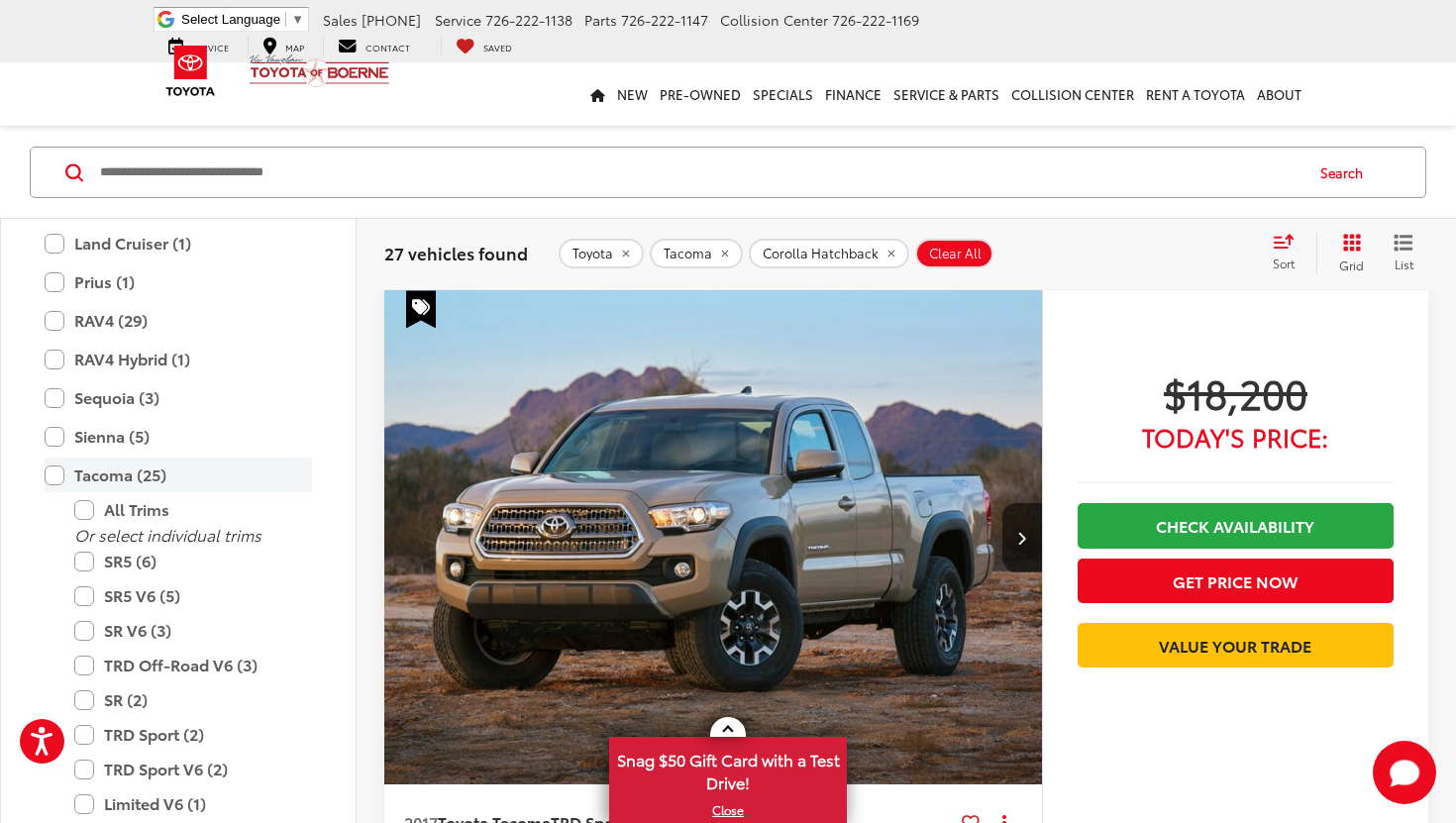 click on "Tacoma (25)" at bounding box center (178, 474) 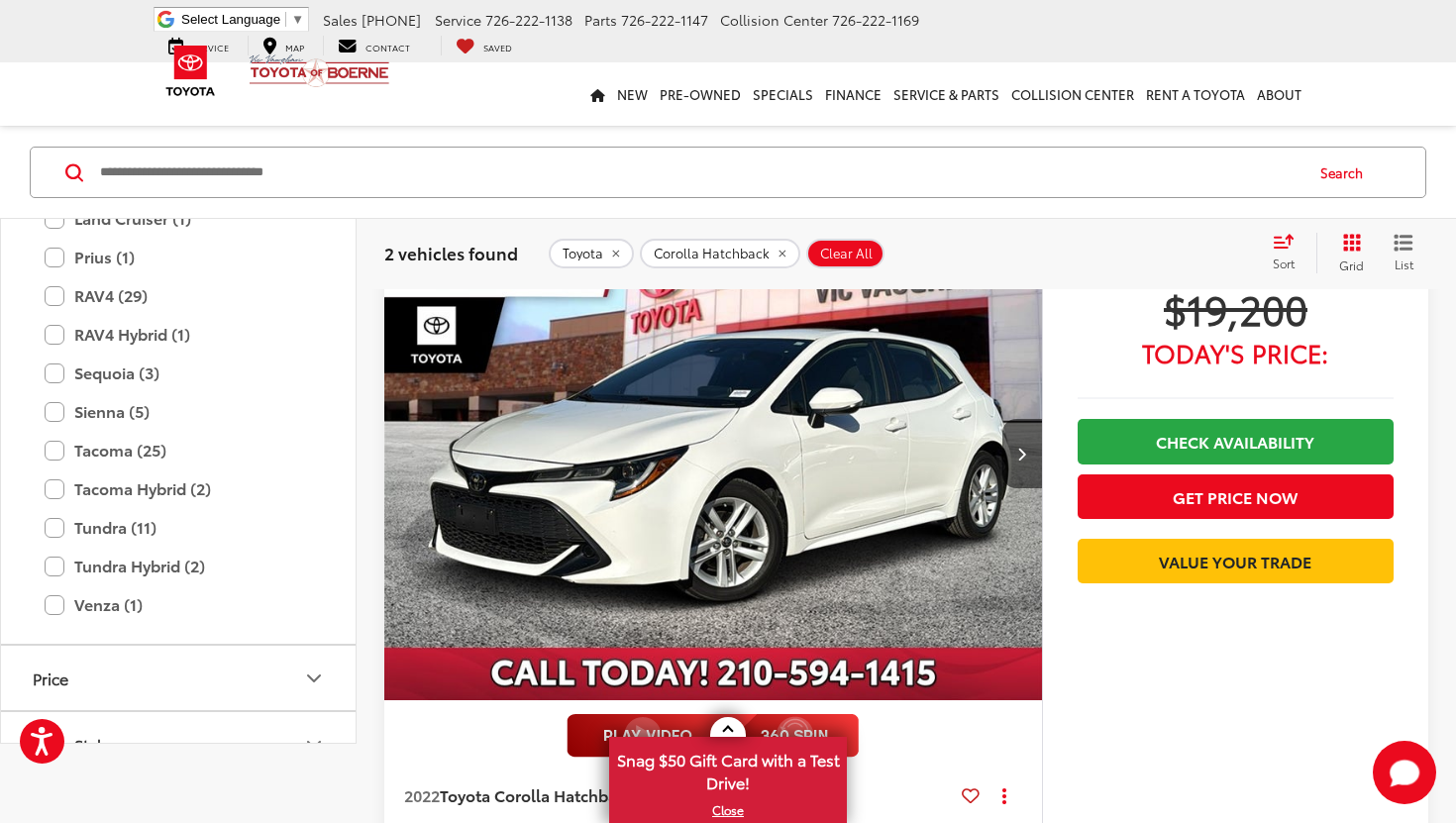 scroll, scrollTop: 0, scrollLeft: 0, axis: both 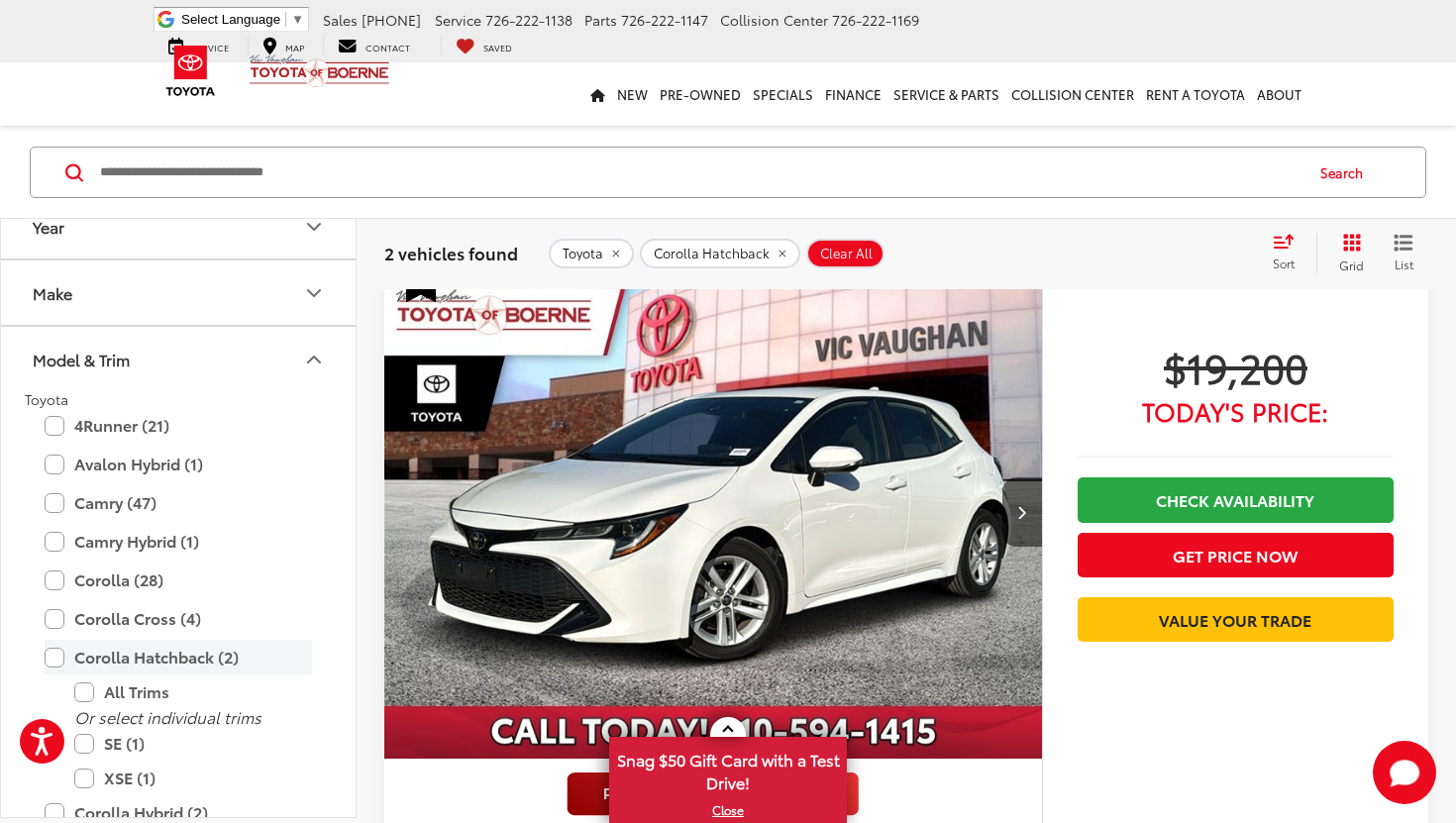 click on "Corolla Hatchback (2)" at bounding box center (178, 657) 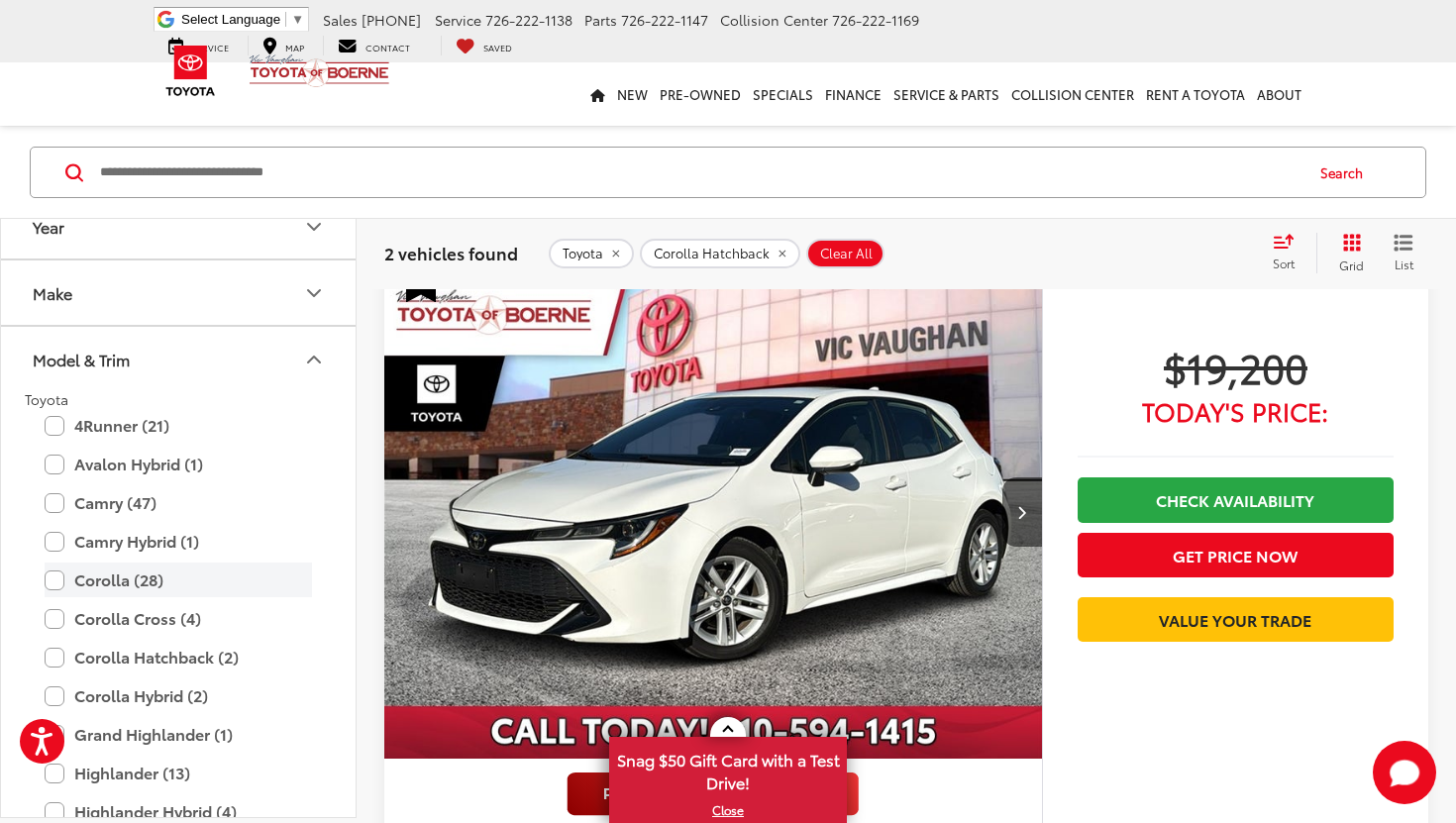 scroll, scrollTop: 75, scrollLeft: 0, axis: vertical 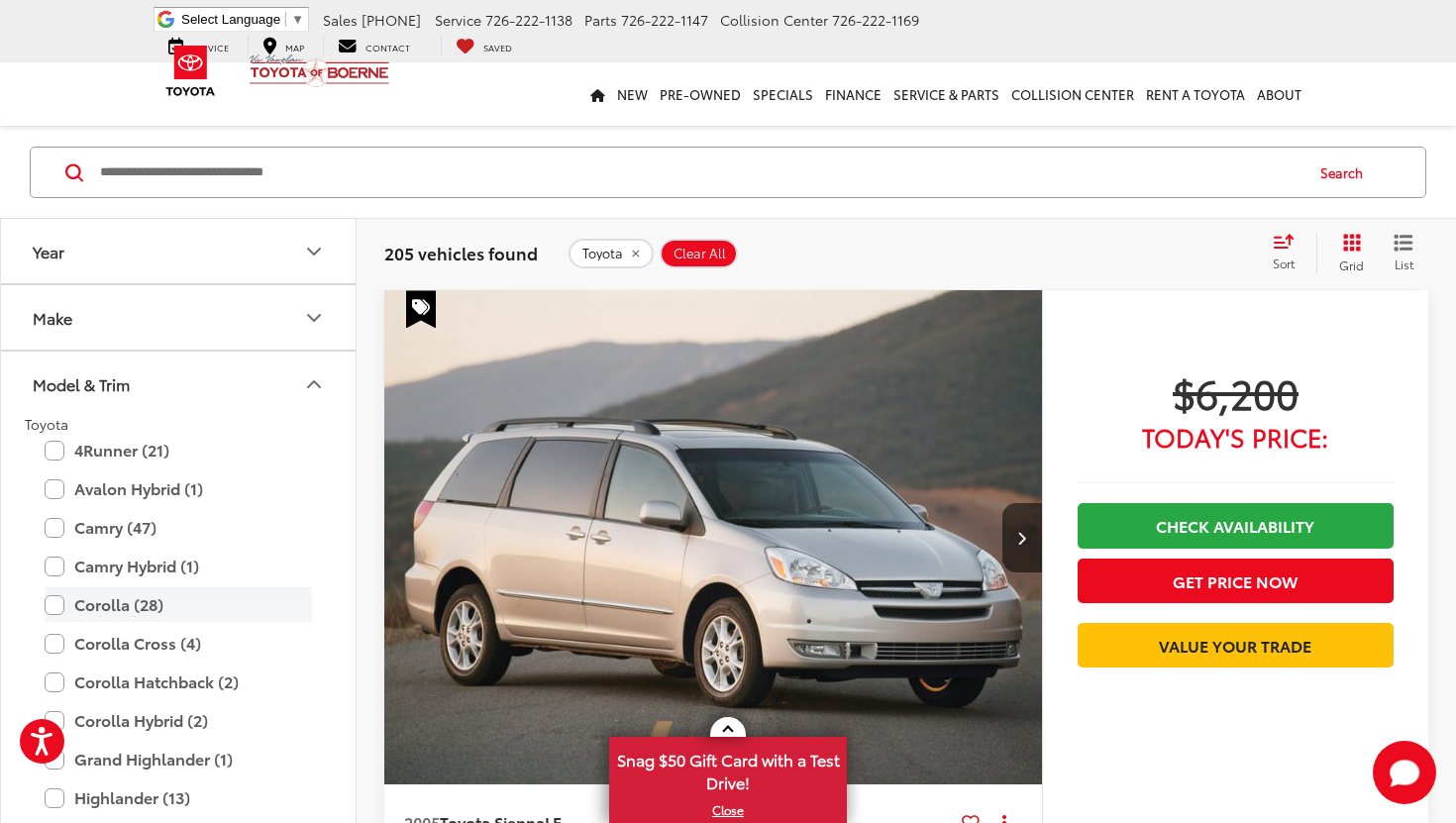click on "Corolla (28)" at bounding box center [178, 604] 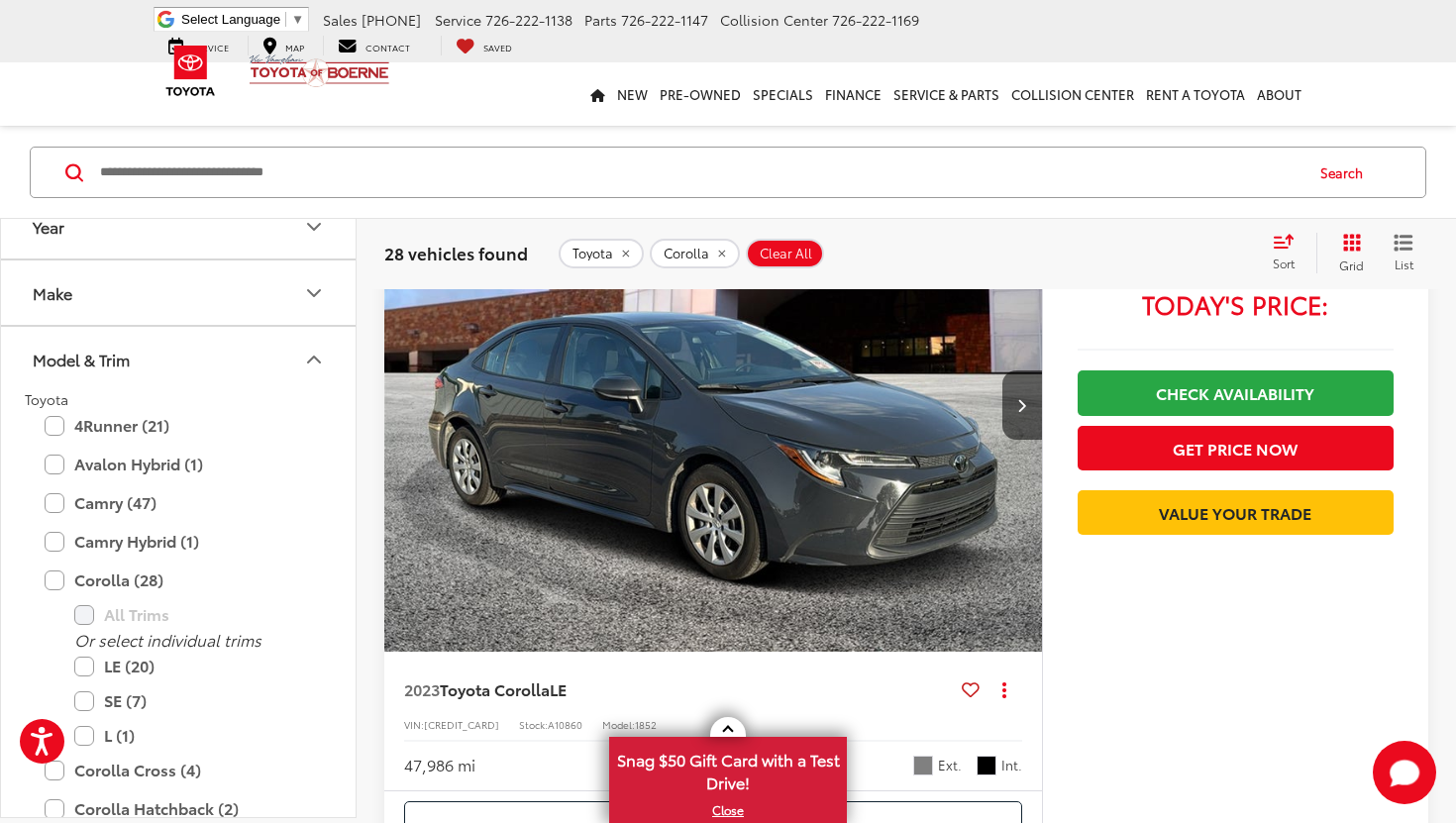 scroll, scrollTop: 0, scrollLeft: 0, axis: both 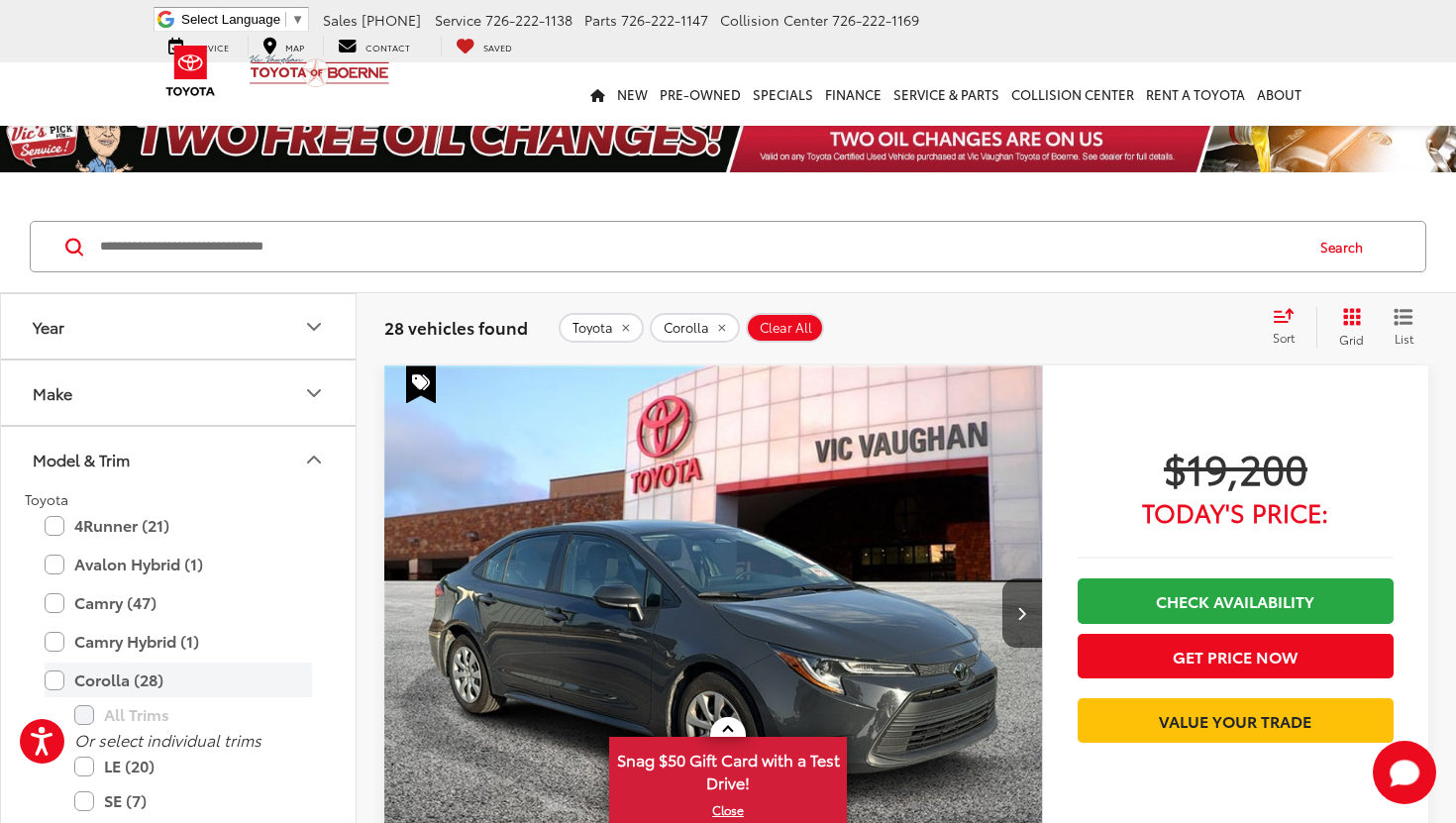 click on "Corolla (28)" at bounding box center [178, 679] 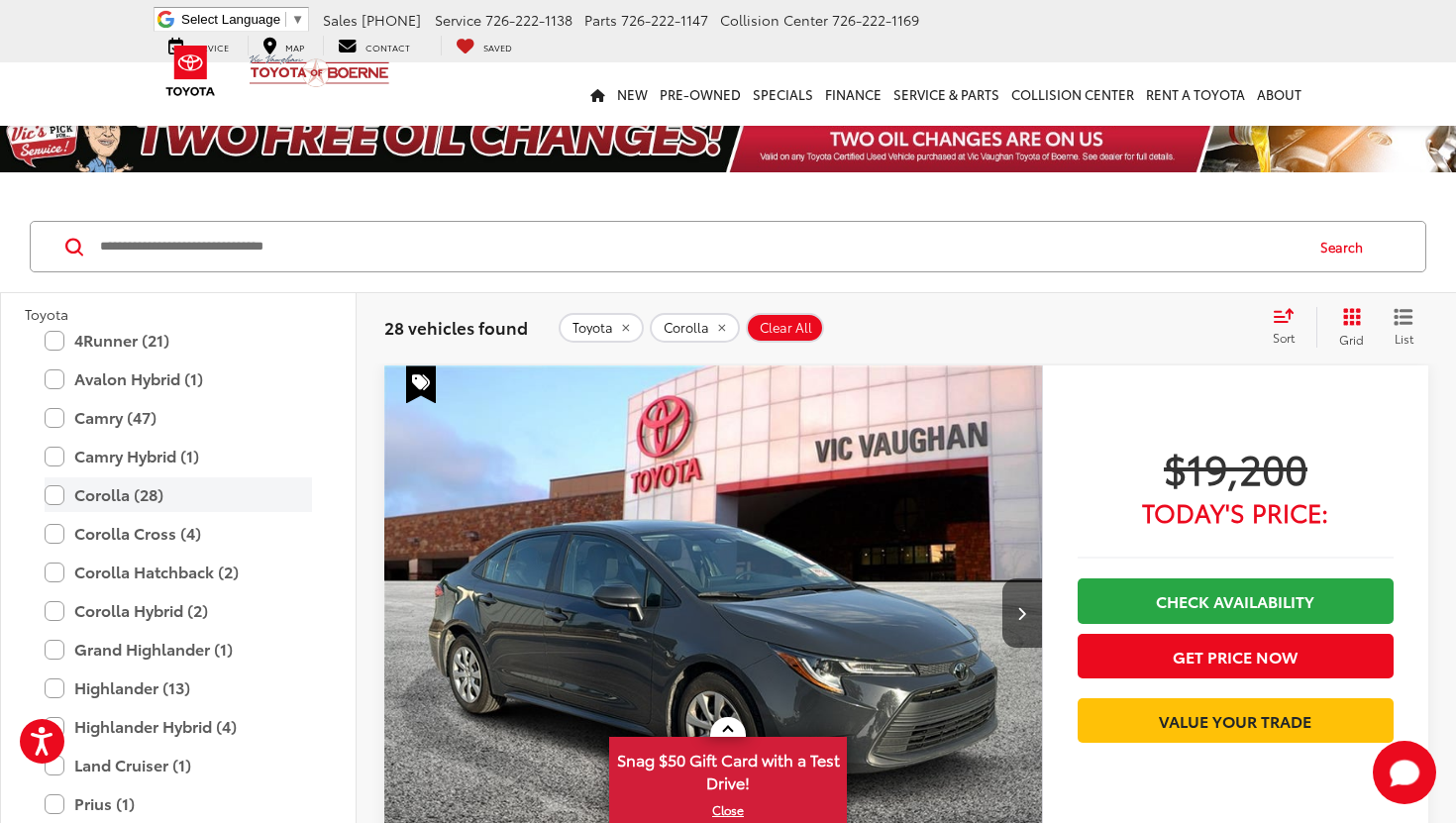 scroll, scrollTop: 183, scrollLeft: 0, axis: vertical 